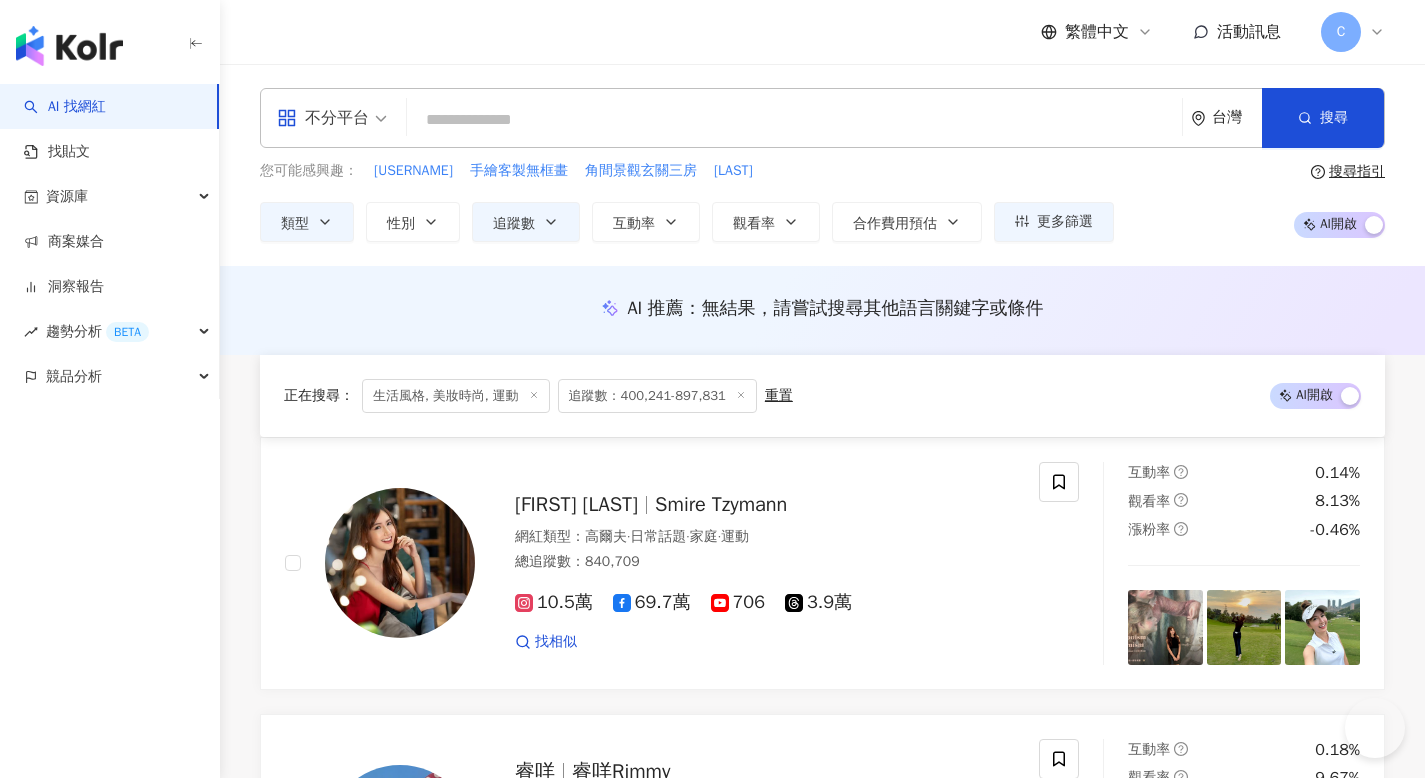 scroll, scrollTop: 2110, scrollLeft: 0, axis: vertical 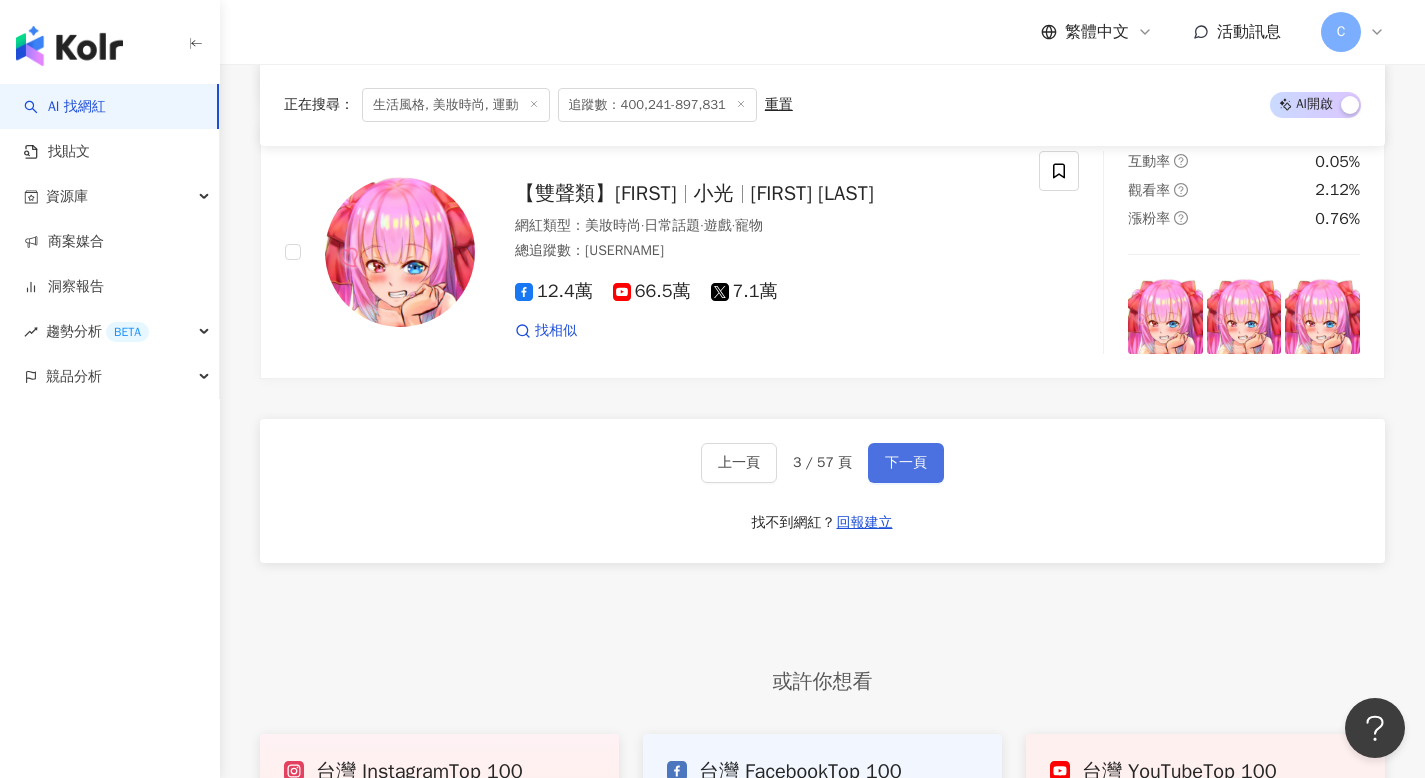 click on "下一頁" at bounding box center (906, 463) 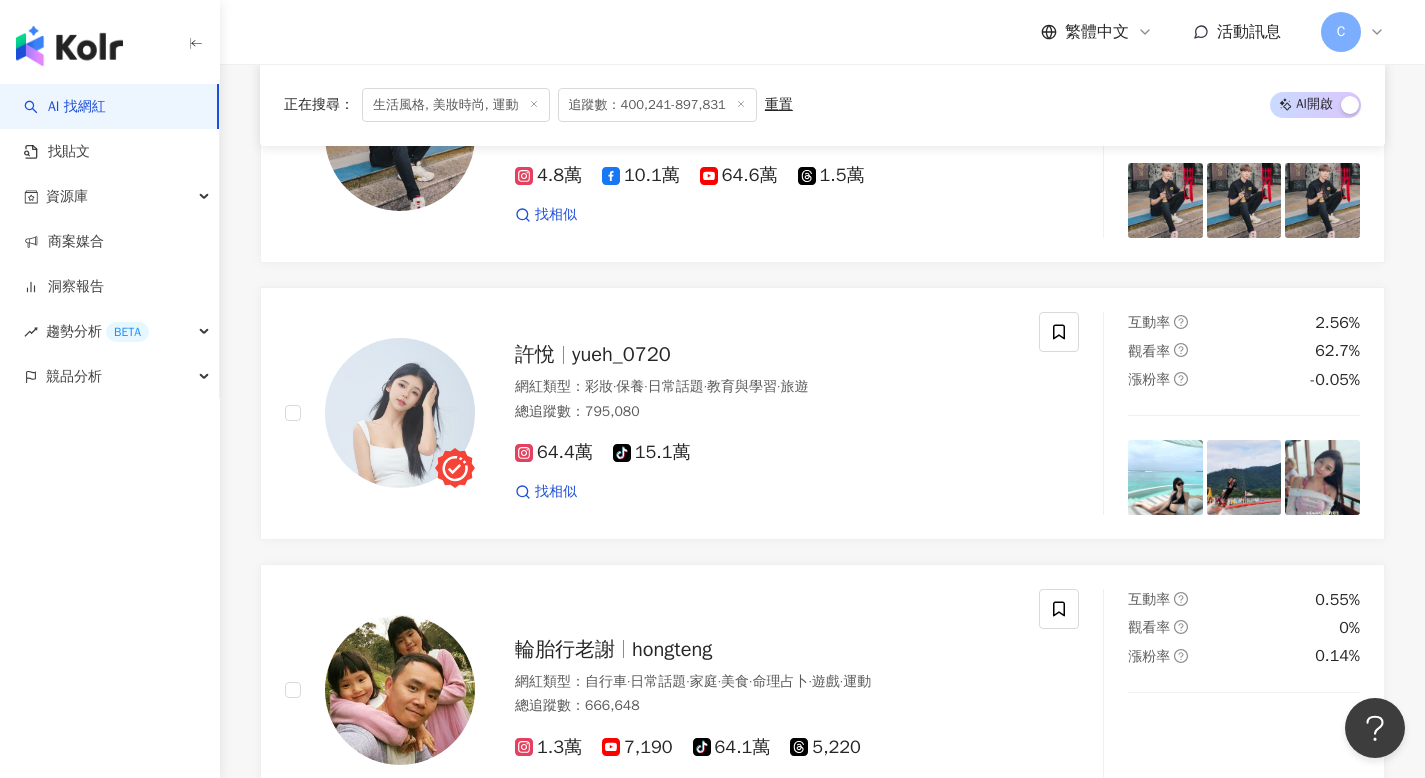 scroll, scrollTop: 2155, scrollLeft: 0, axis: vertical 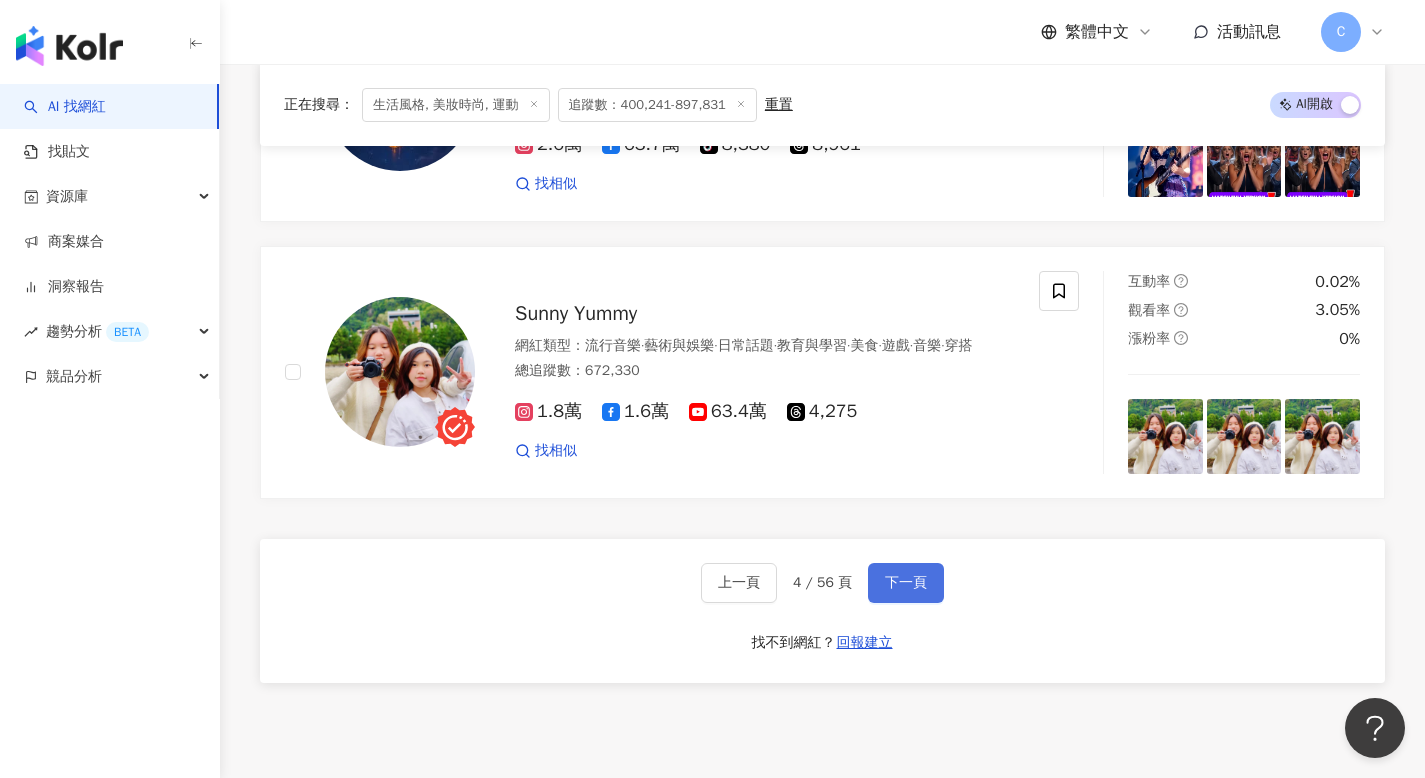 click on "下一頁" at bounding box center [906, 583] 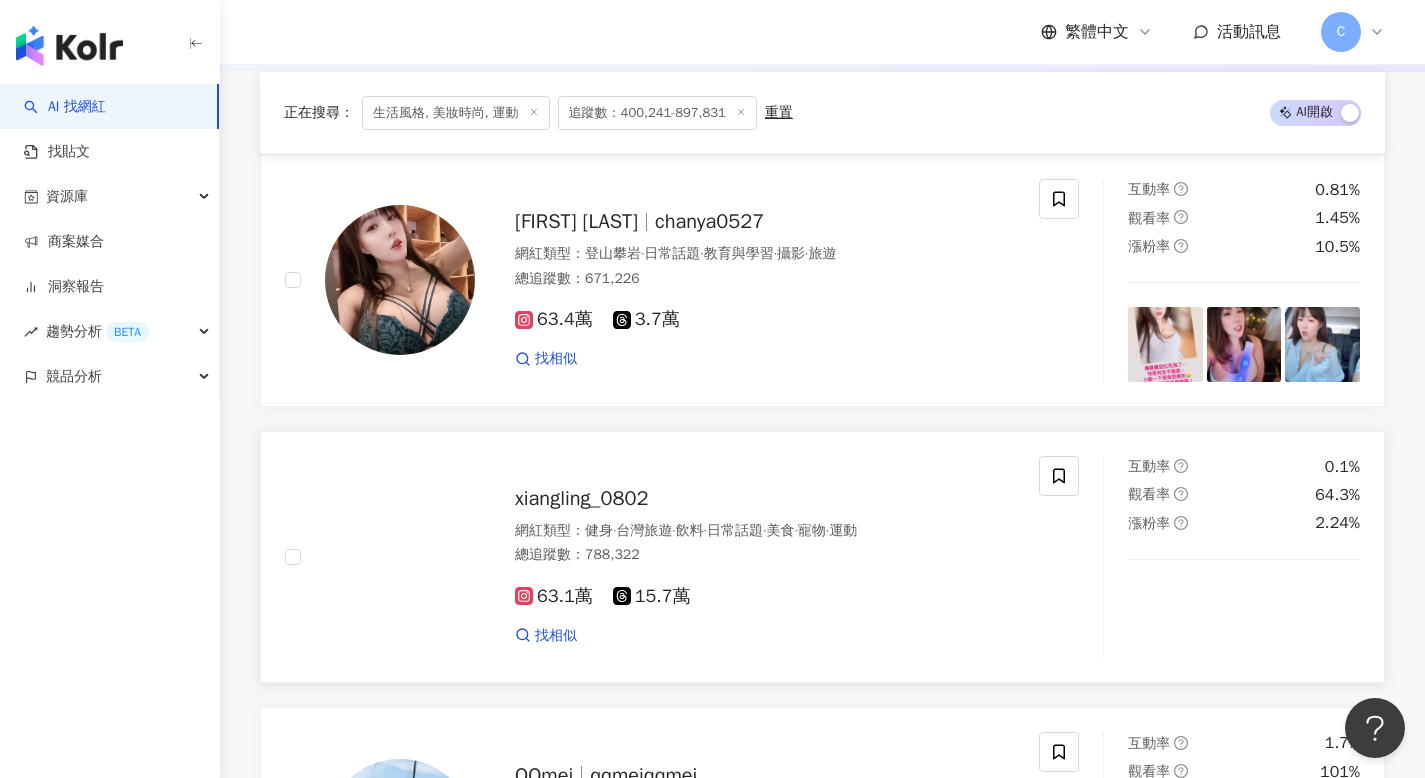 scroll, scrollTop: 385, scrollLeft: 0, axis: vertical 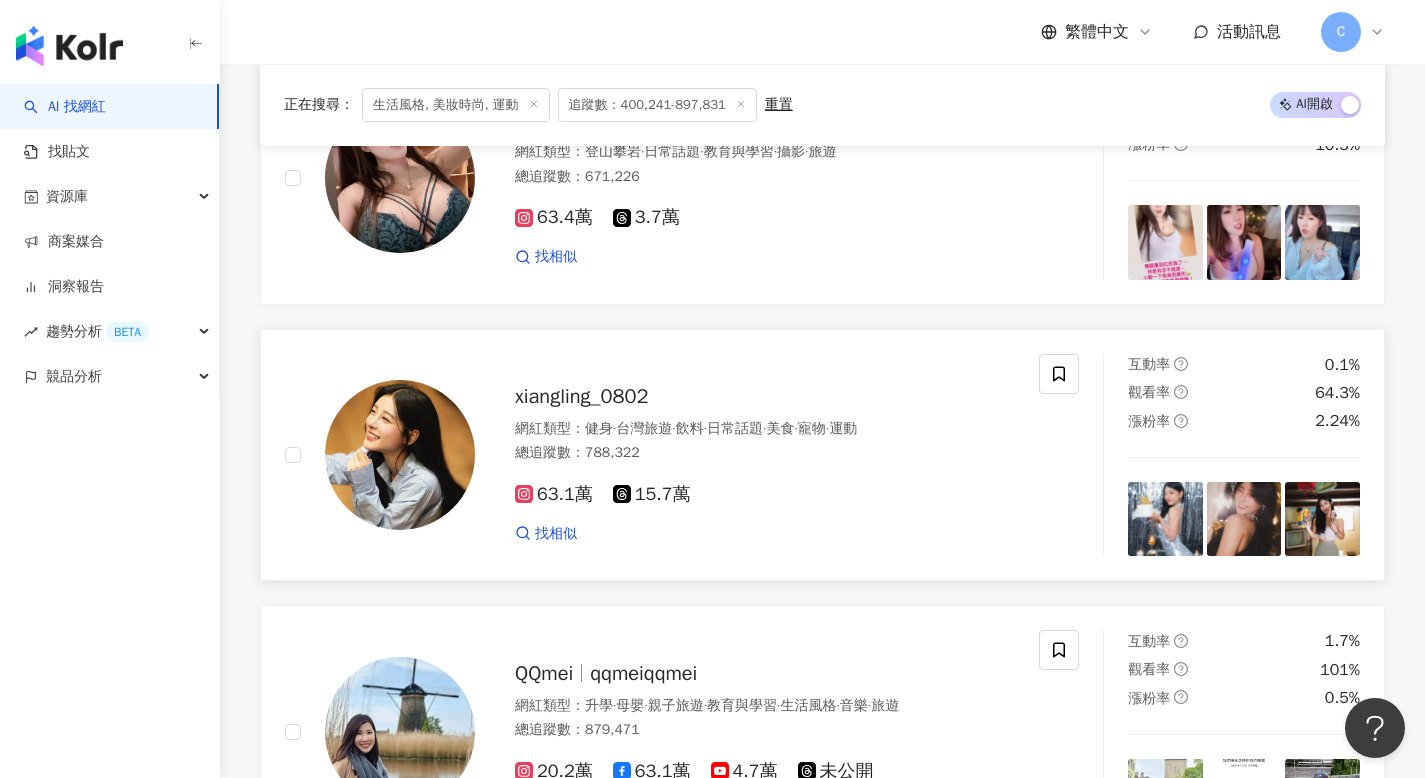 click on "xiangling_0802" at bounding box center (765, 397) 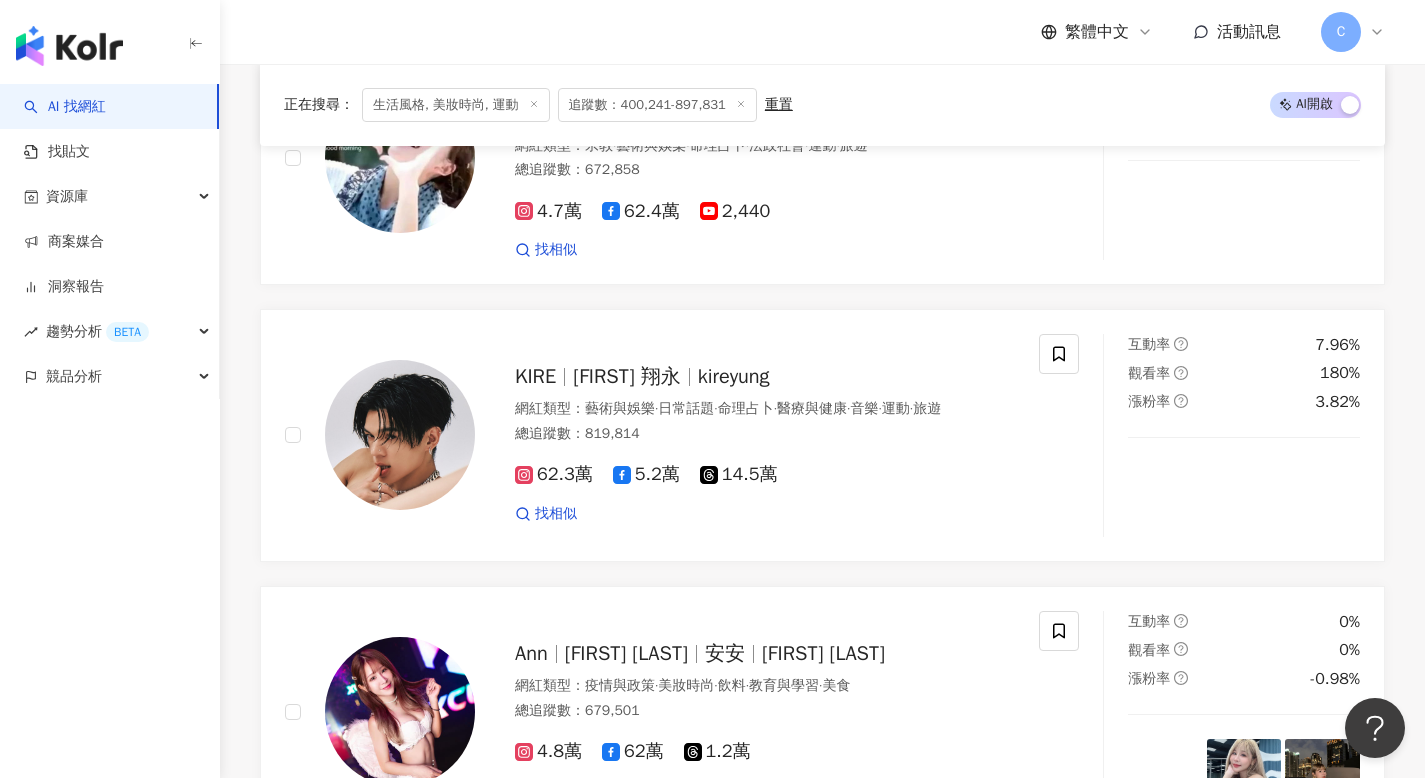 scroll, scrollTop: 2570, scrollLeft: 0, axis: vertical 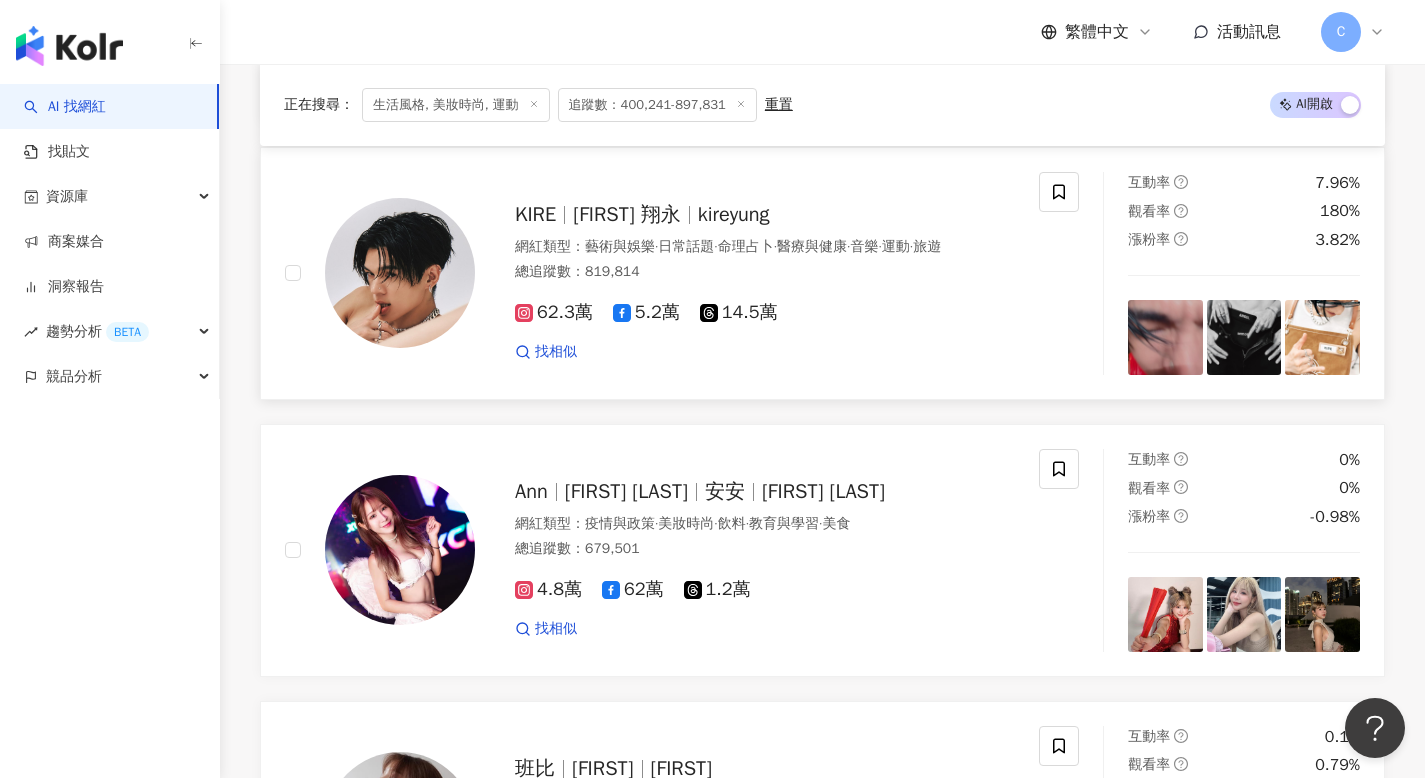 click at bounding box center [400, 273] 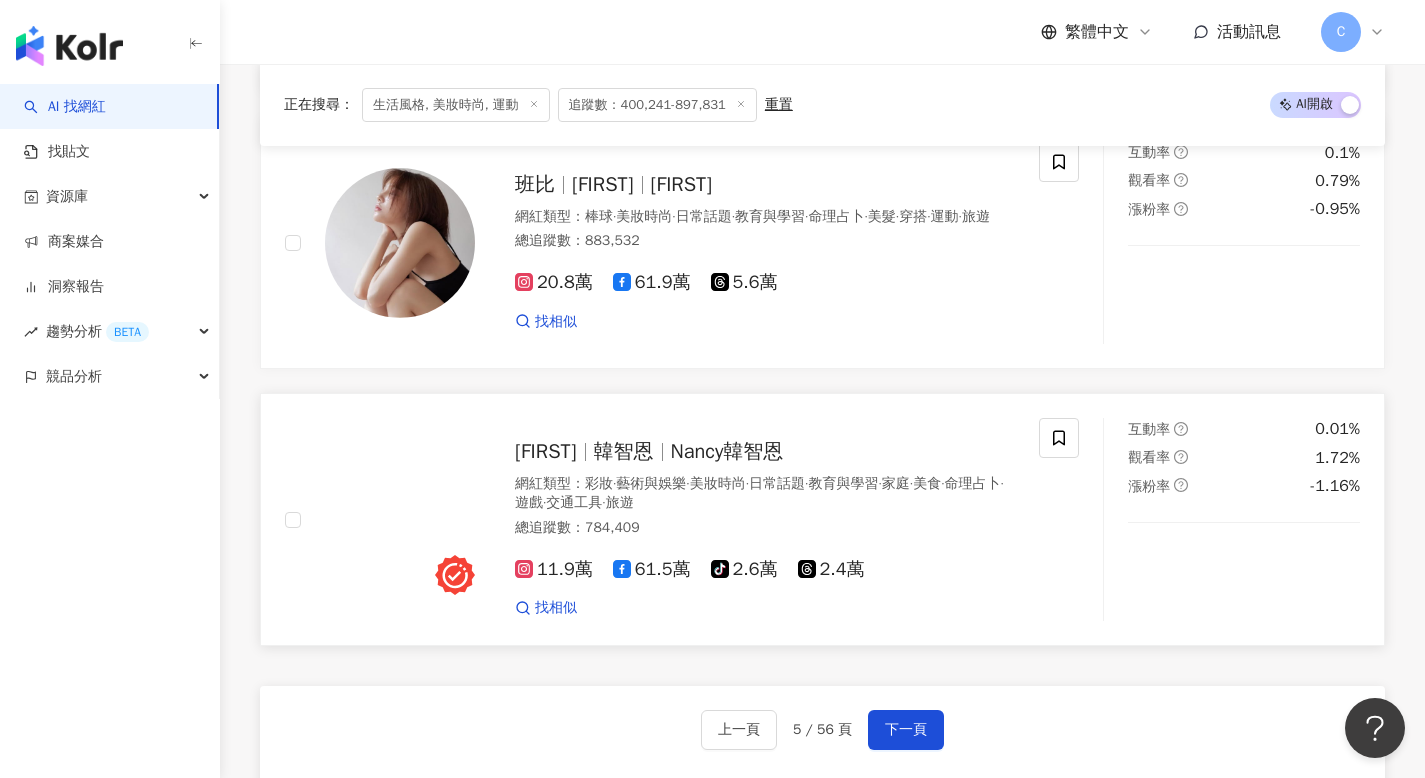 scroll, scrollTop: 3270, scrollLeft: 0, axis: vertical 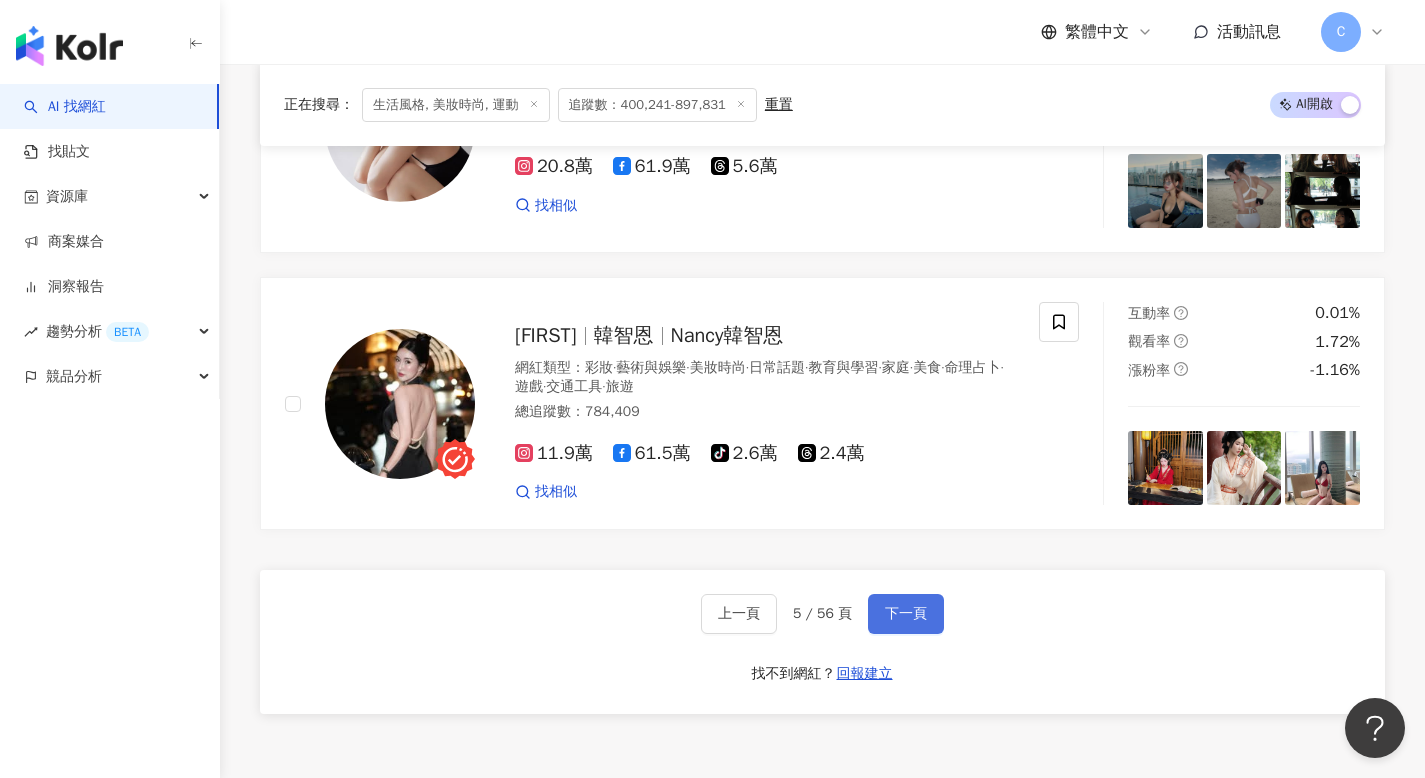 click on "下一頁" at bounding box center (906, 614) 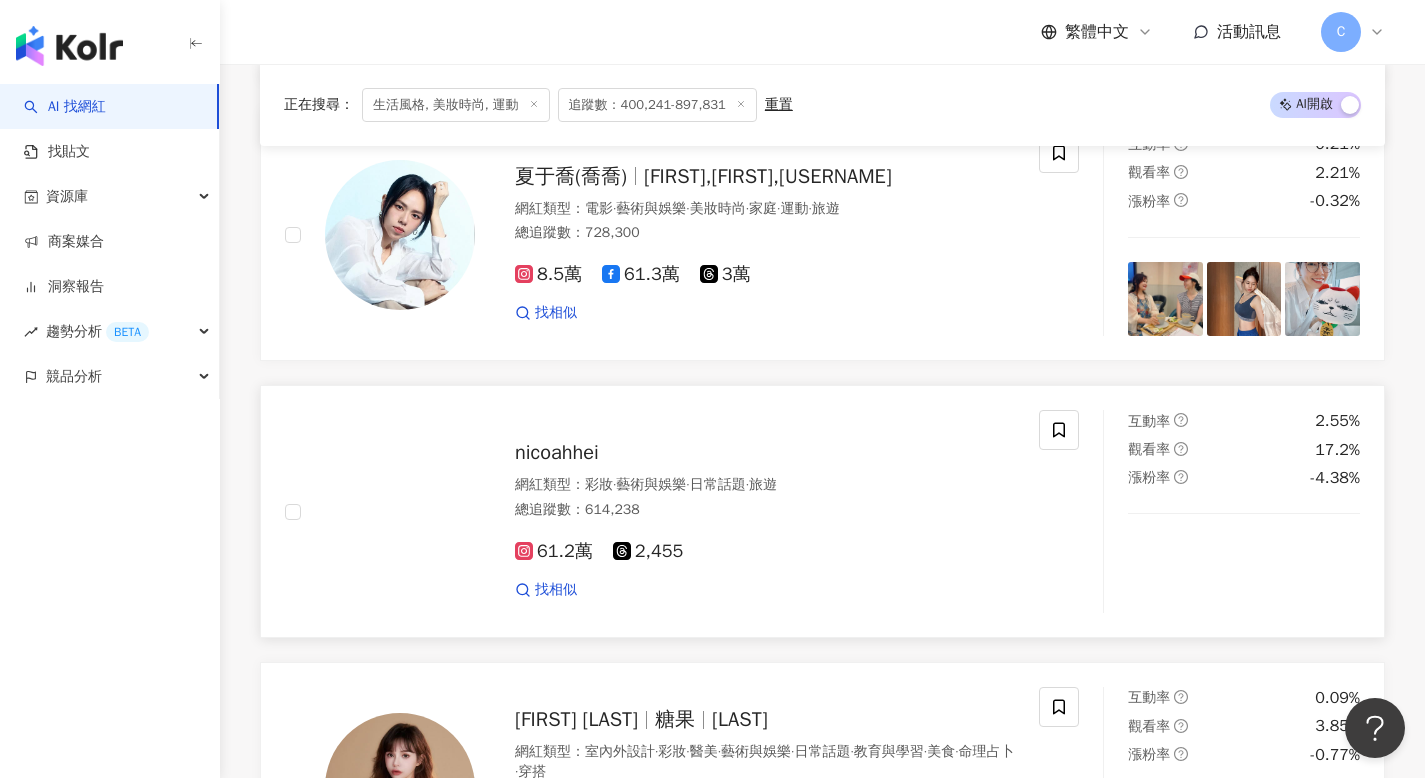 scroll, scrollTop: 2345, scrollLeft: 0, axis: vertical 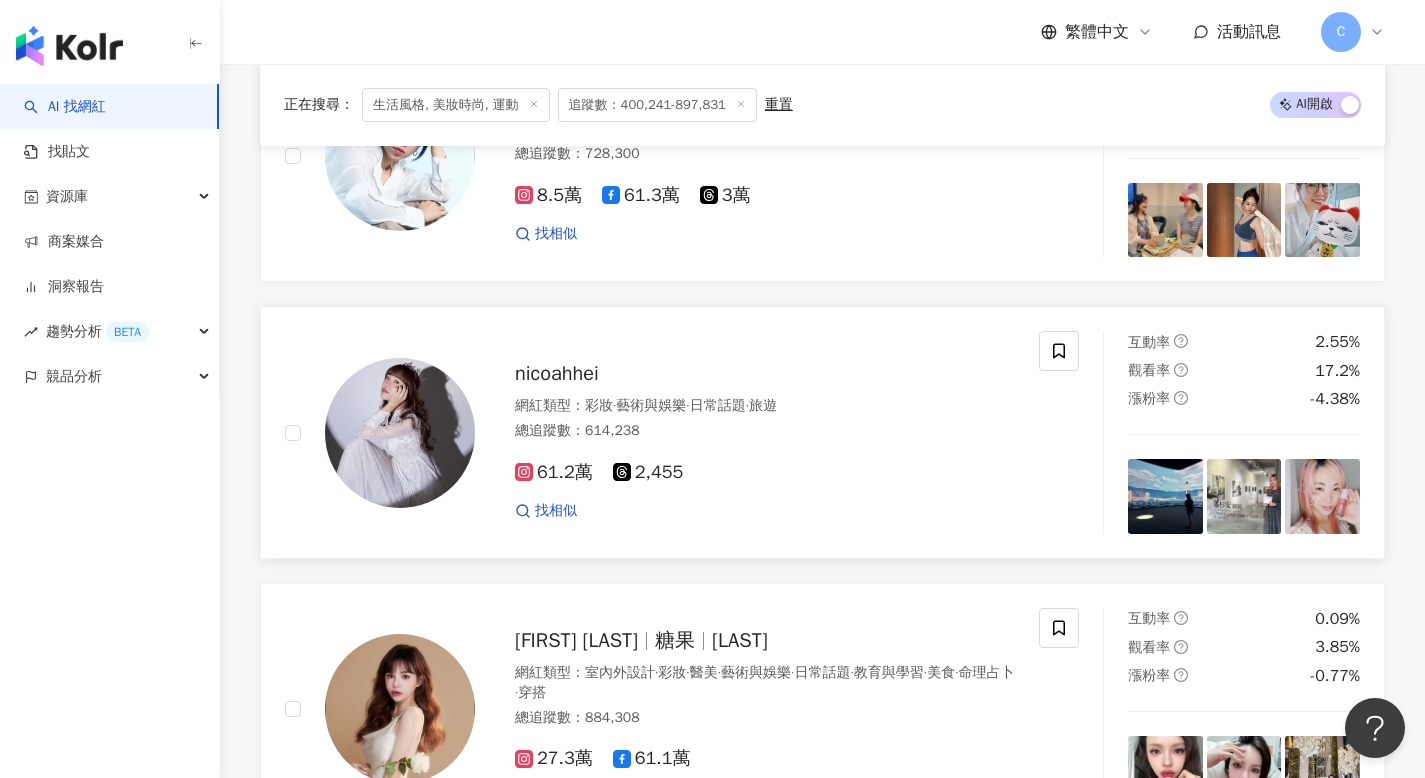 click at bounding box center [400, 433] 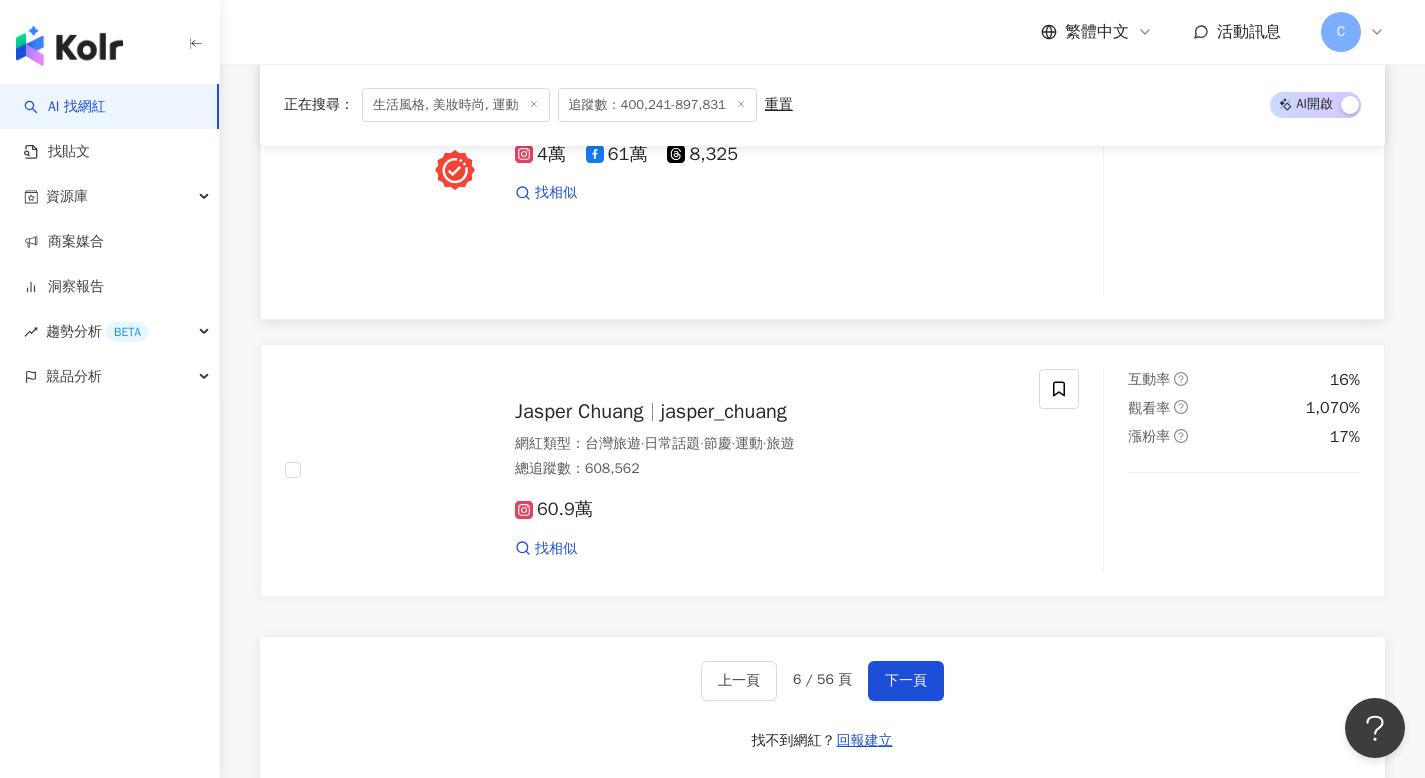 scroll, scrollTop: 3379, scrollLeft: 0, axis: vertical 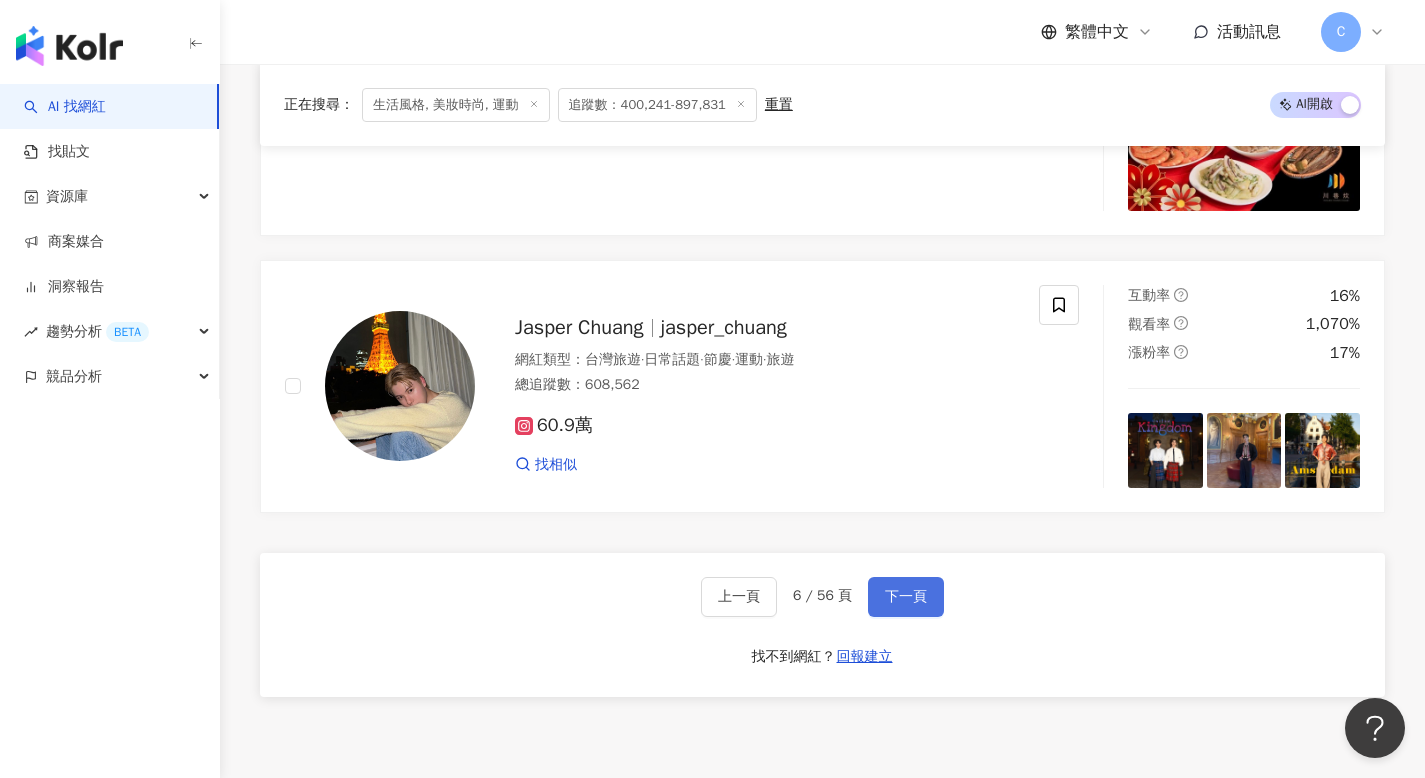 click on "下一頁" at bounding box center [906, 597] 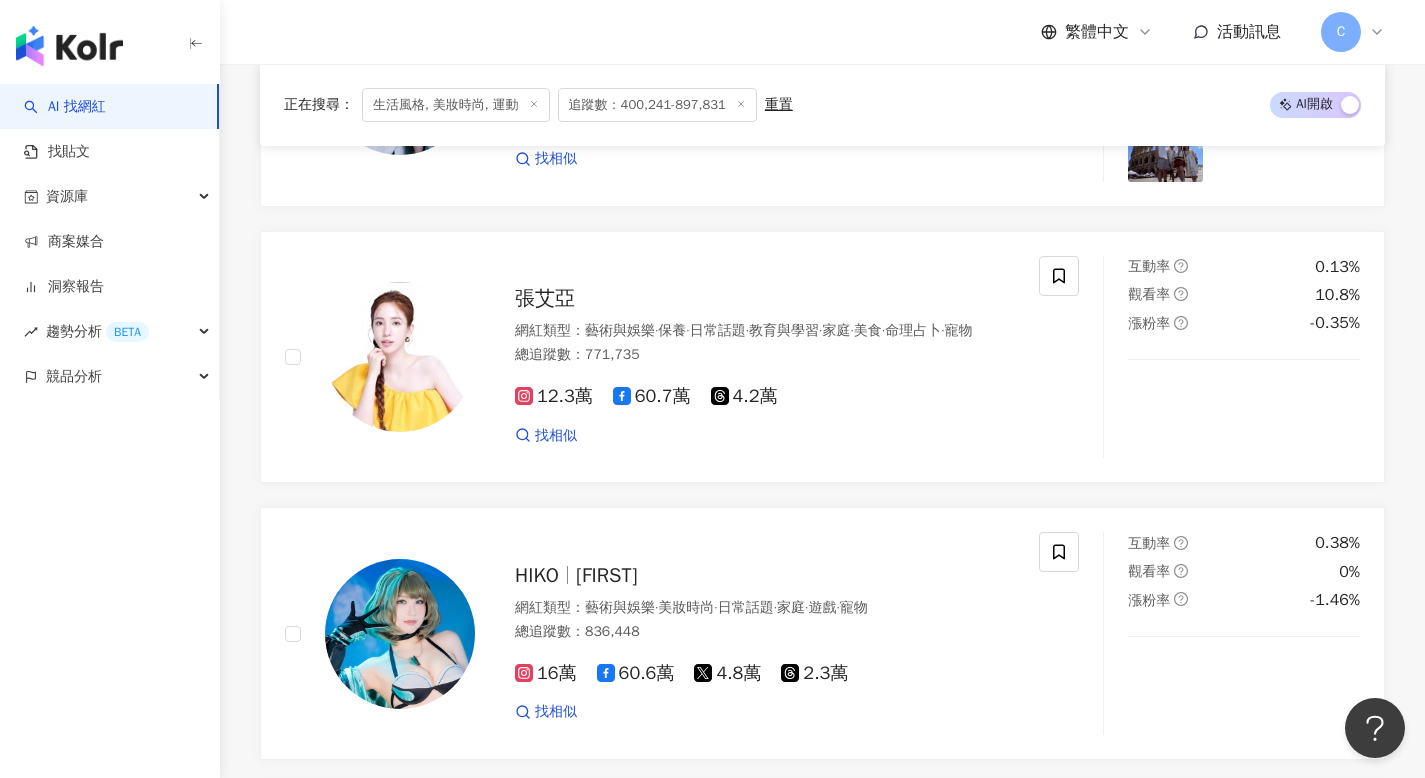 scroll, scrollTop: 0, scrollLeft: 0, axis: both 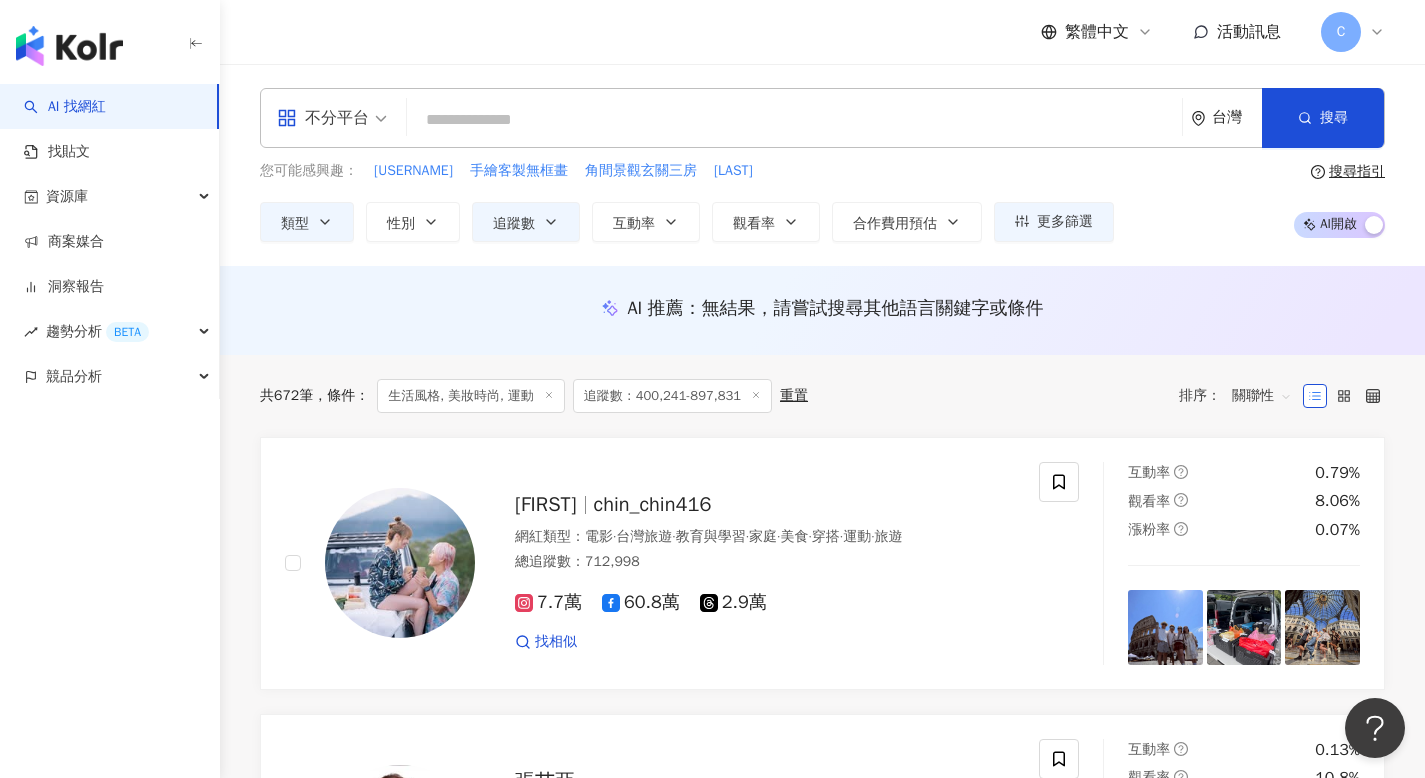 click at bounding box center [794, 120] 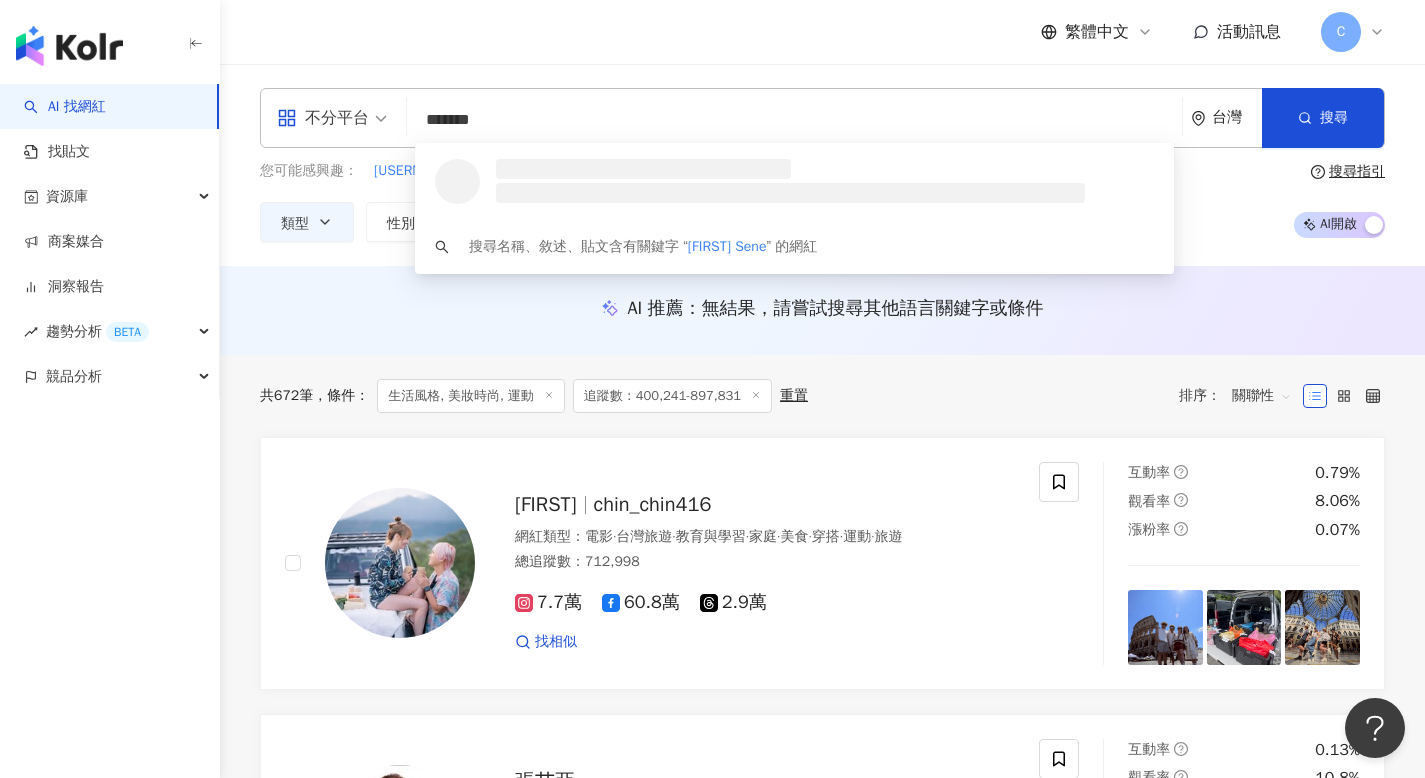 type on "******" 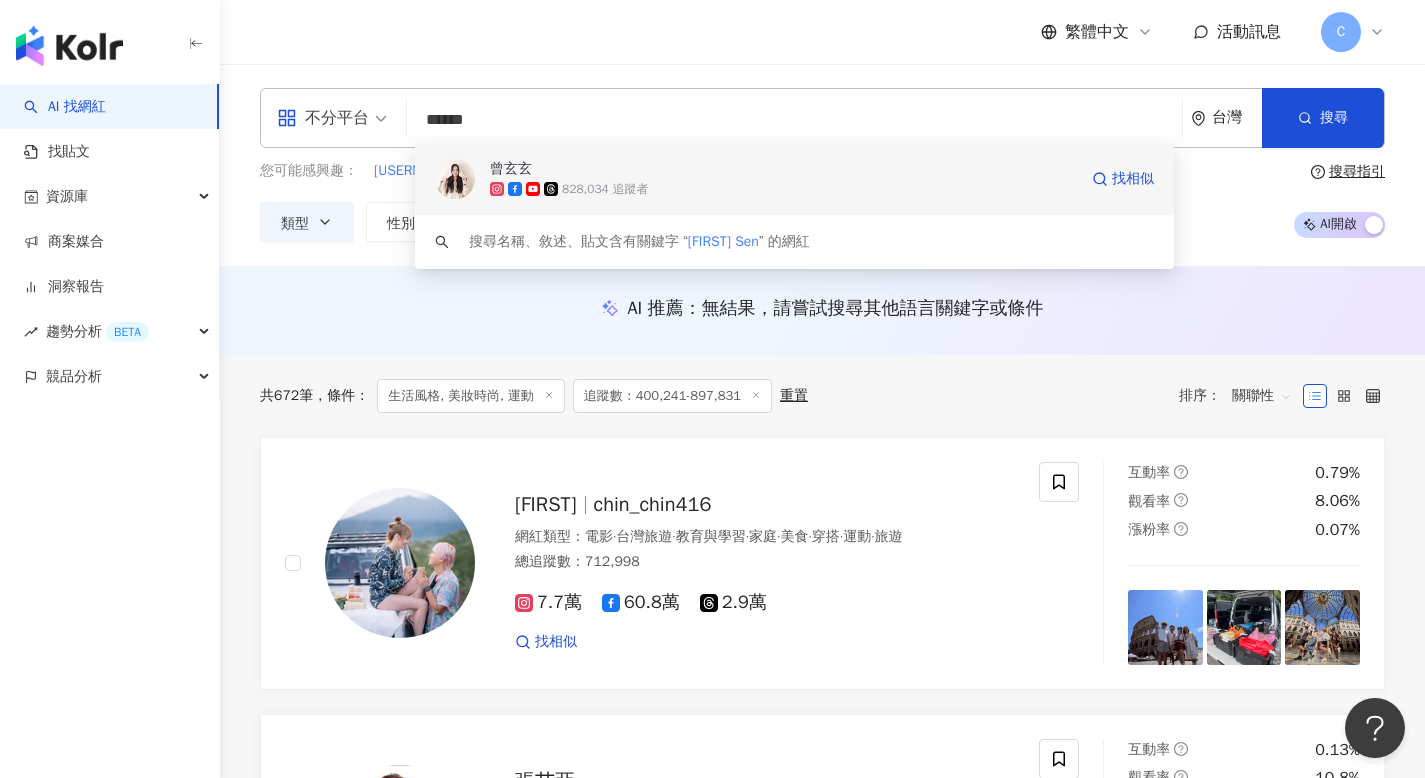 click 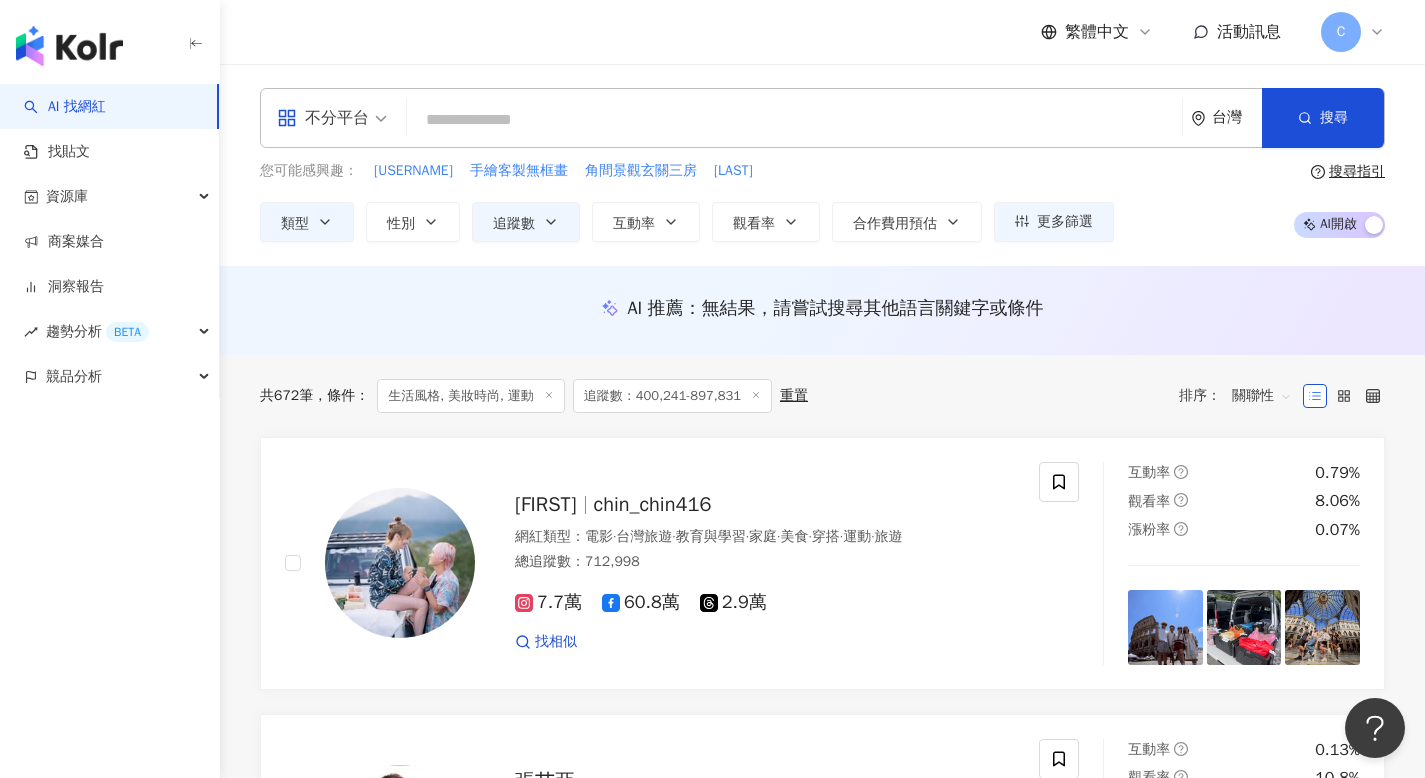 click on "不分平台 台灣 搜尋 993d5523-43a7-4a44-a2a9-749179a53ee3 曾玄玄 828,034   追蹤者 搜尋名稱、敘述、貼文含有關鍵字 “ 玄玄 Sen ” 的網紅" at bounding box center [822, 118] 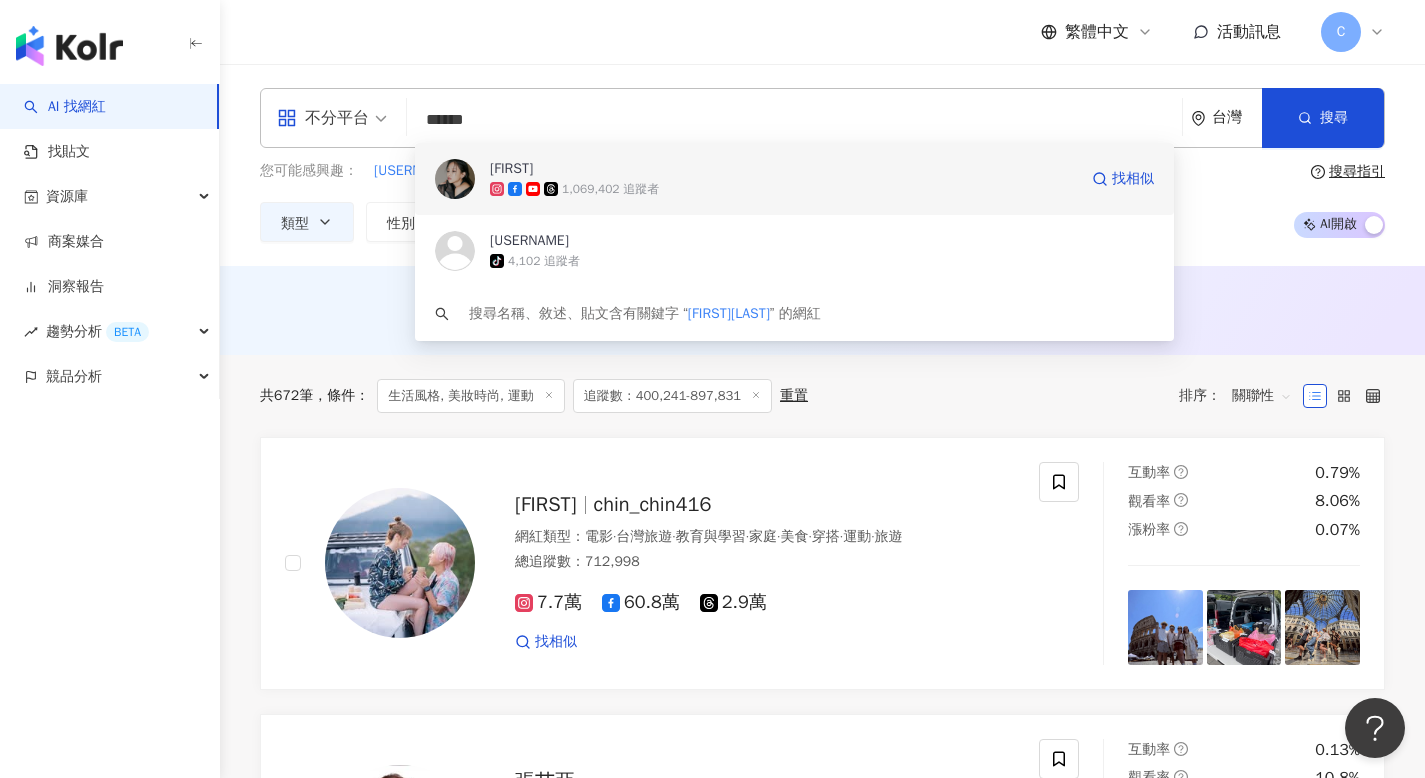 click 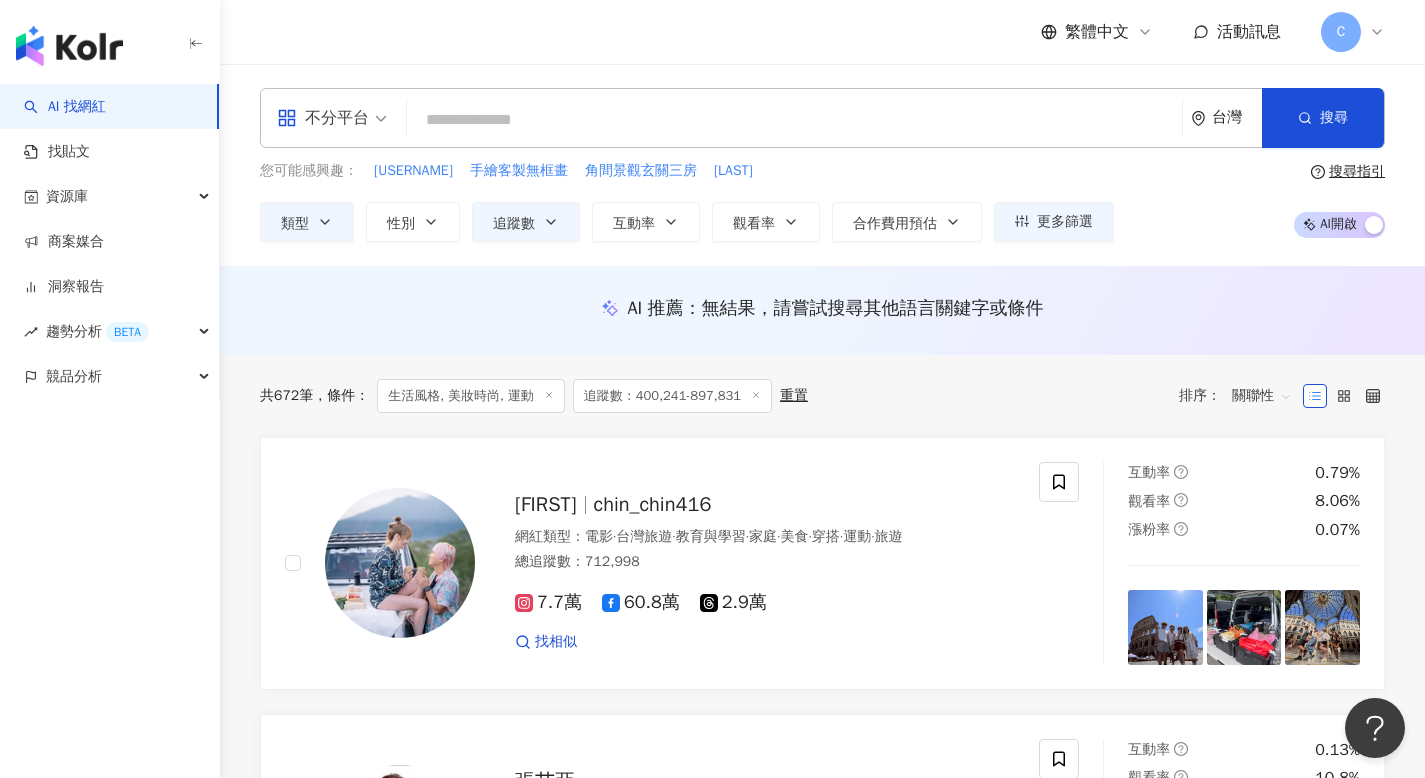click on "不分平台 台灣 搜尋 4c8fca82-ef4c-4f9b-bf86-54c88b4bac3f 黃小米 1,069,402   追蹤者 miihuang tiktok-icon 4,102   追蹤者 搜尋名稱、敘述、貼文含有關鍵字 “ 黃小米Mii ” 的網紅" at bounding box center (822, 118) 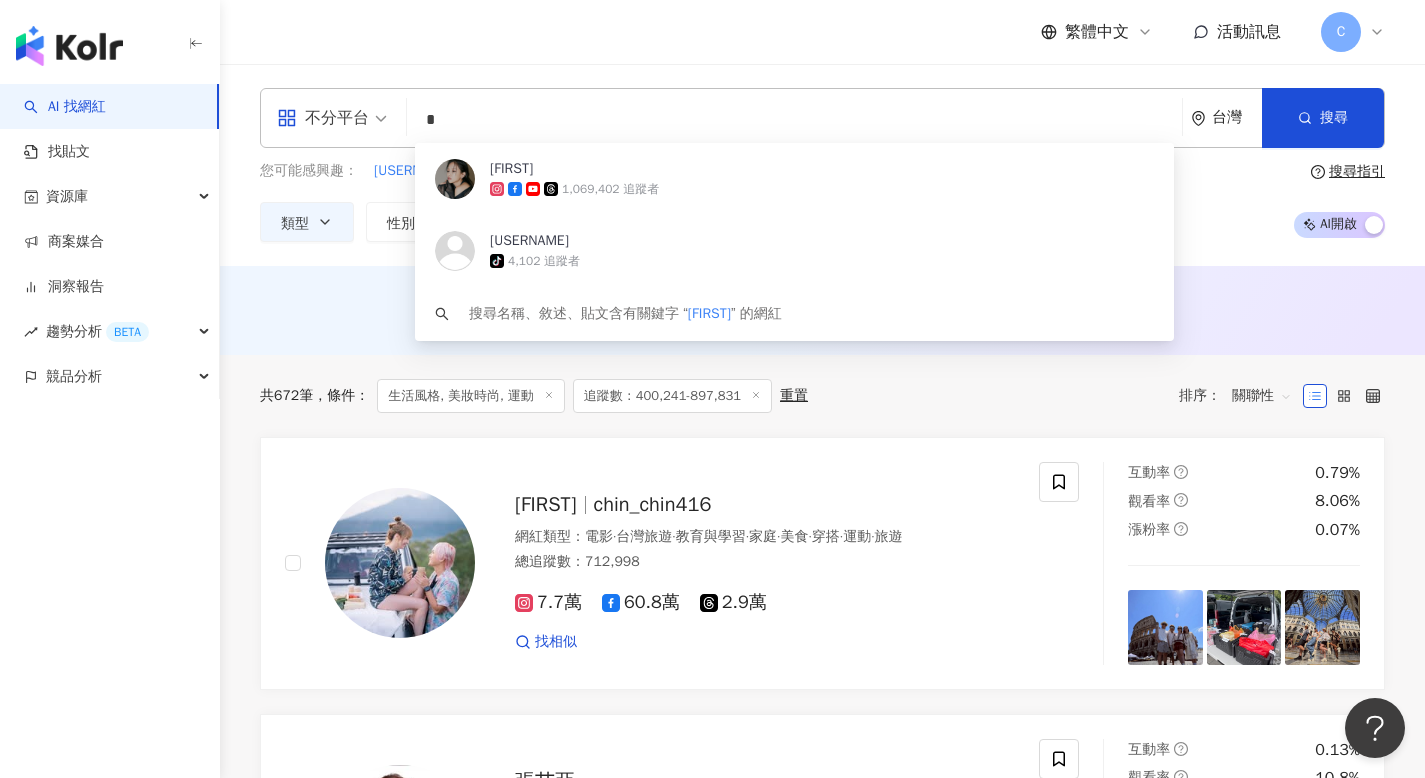 type on "*" 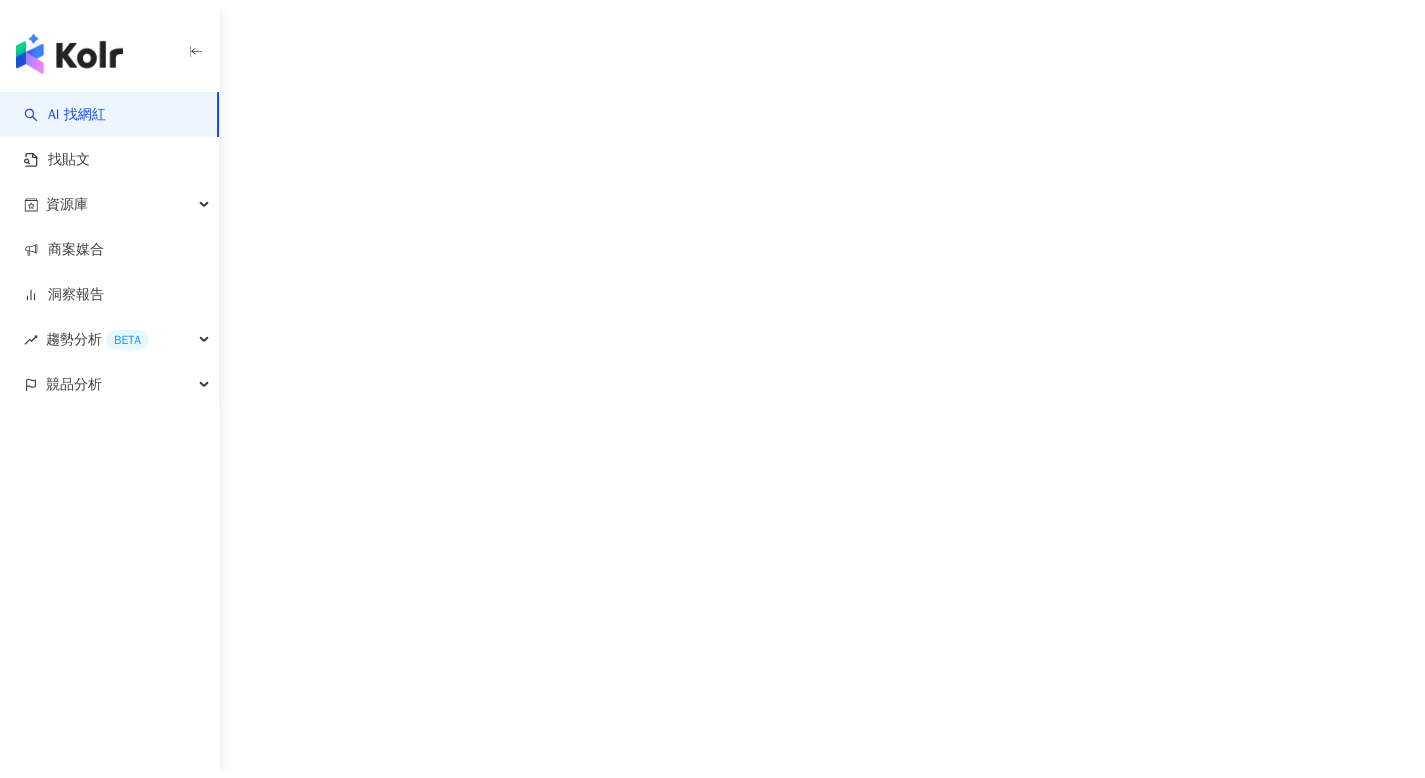 scroll, scrollTop: 0, scrollLeft: 0, axis: both 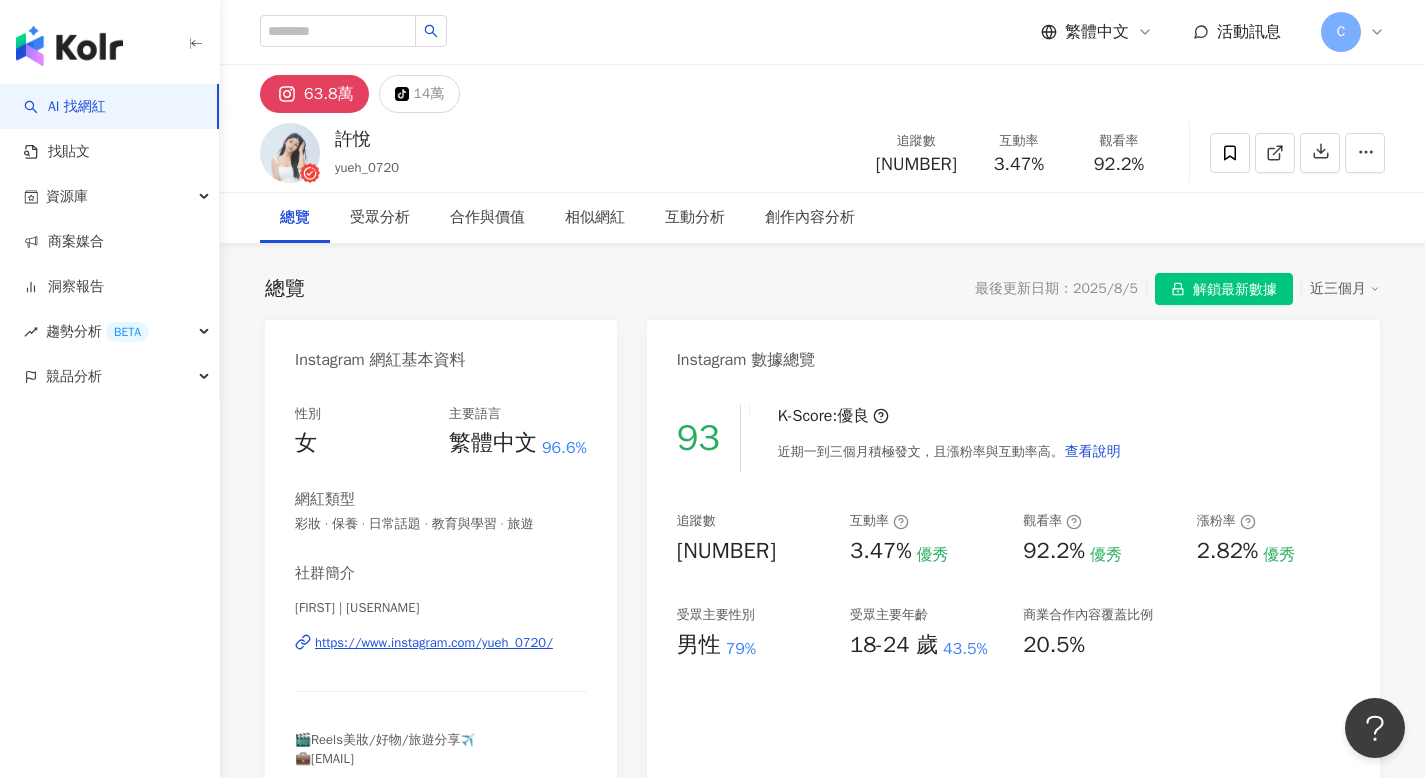 click on "https://www.instagram.com/yueh_0720/" at bounding box center [434, 643] 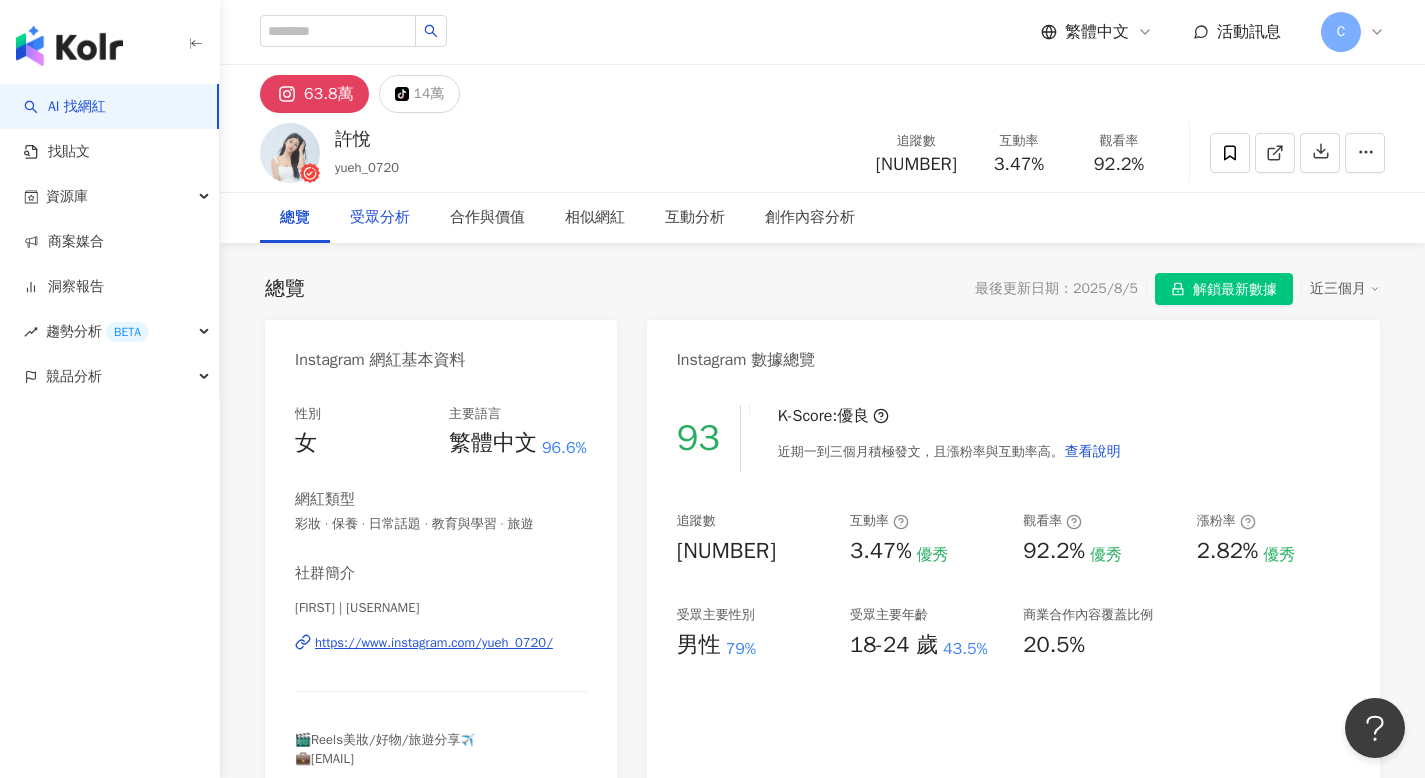 click on "受眾分析" at bounding box center [380, 218] 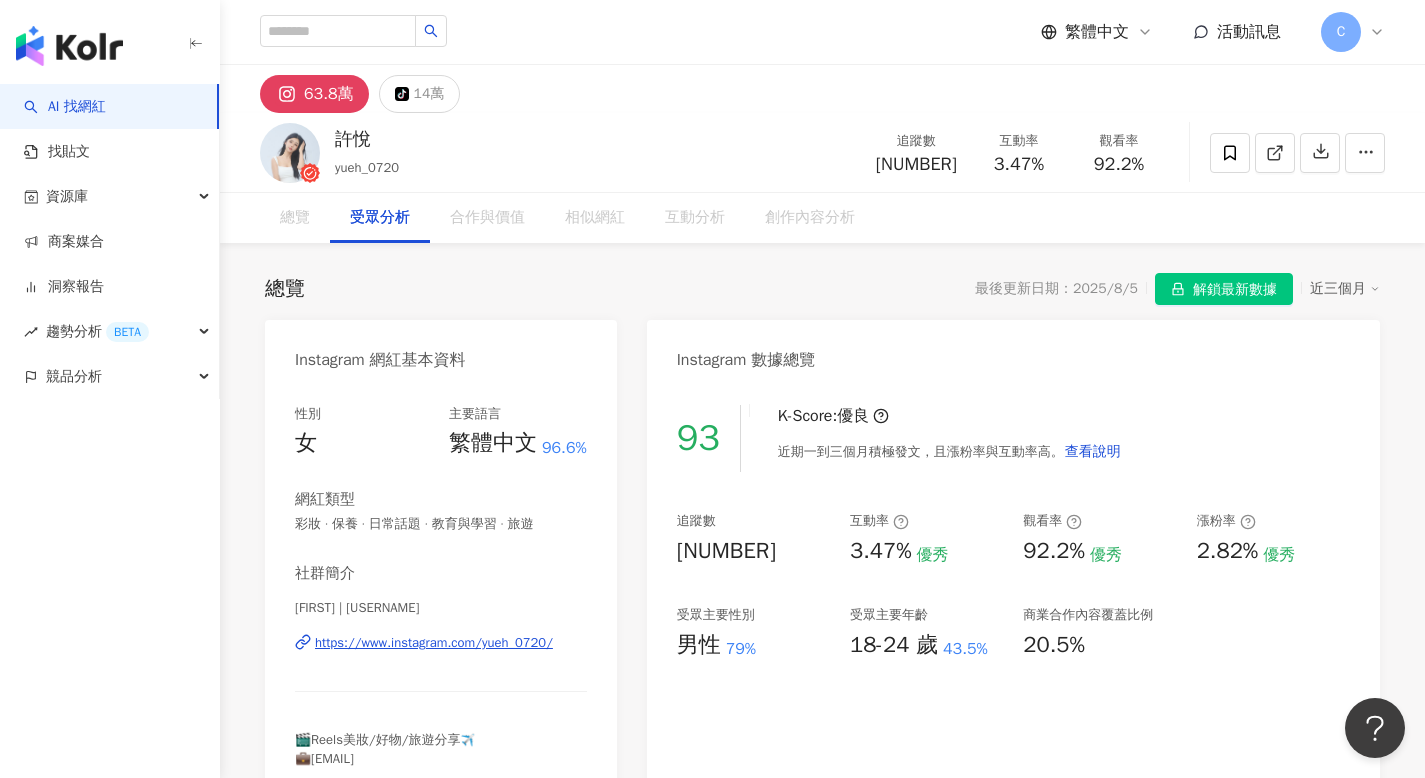 scroll, scrollTop: 1661, scrollLeft: 0, axis: vertical 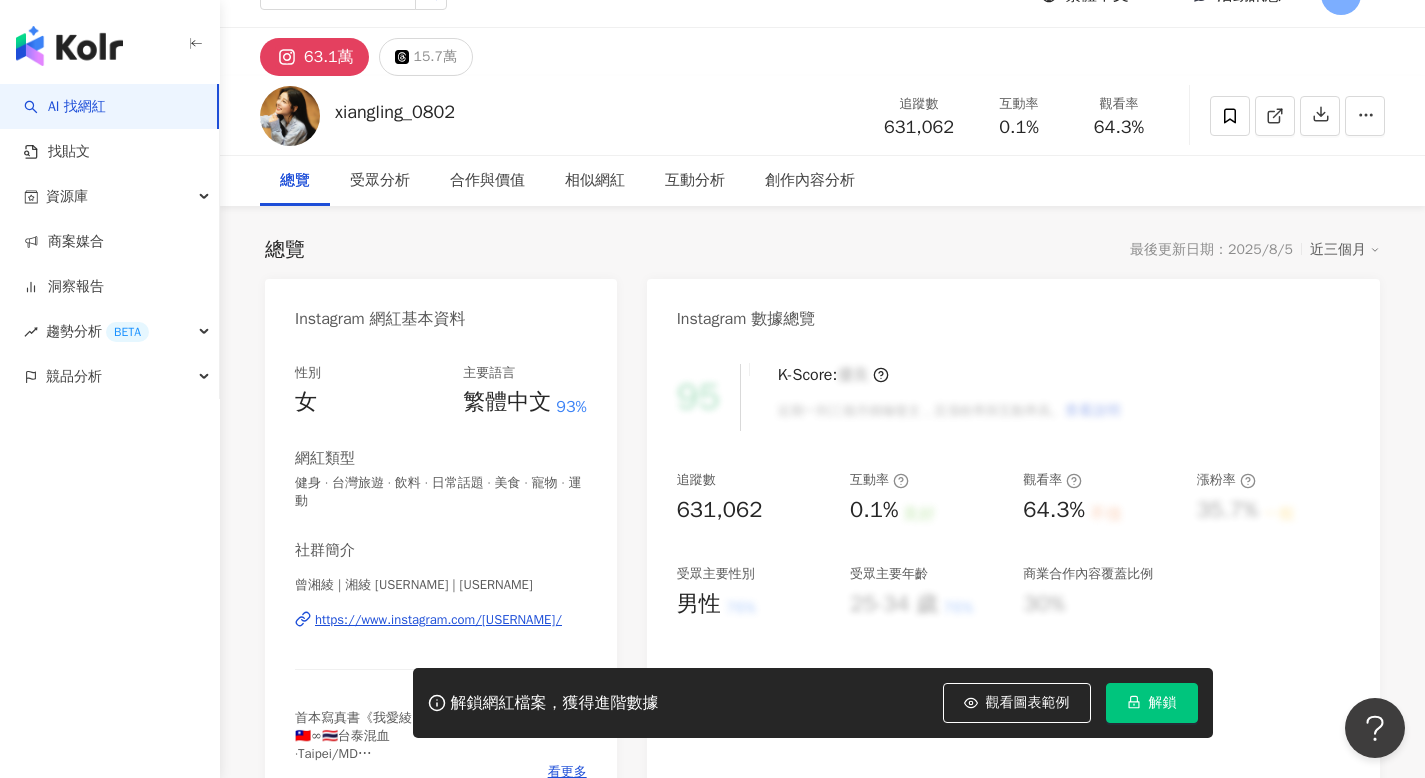 click on "https://www.instagram.com/xiangling_0802/" at bounding box center [438, 620] 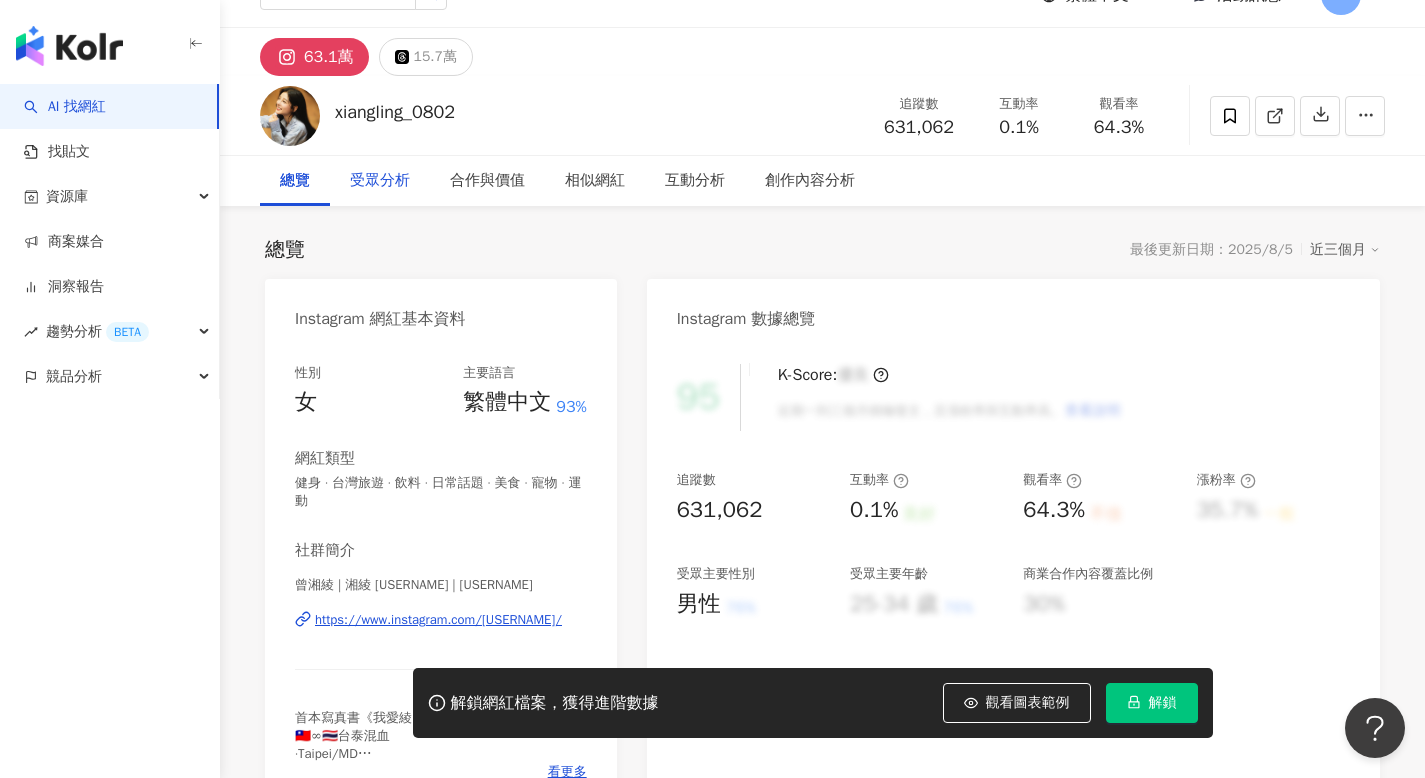 click on "受眾分析" at bounding box center (380, 181) 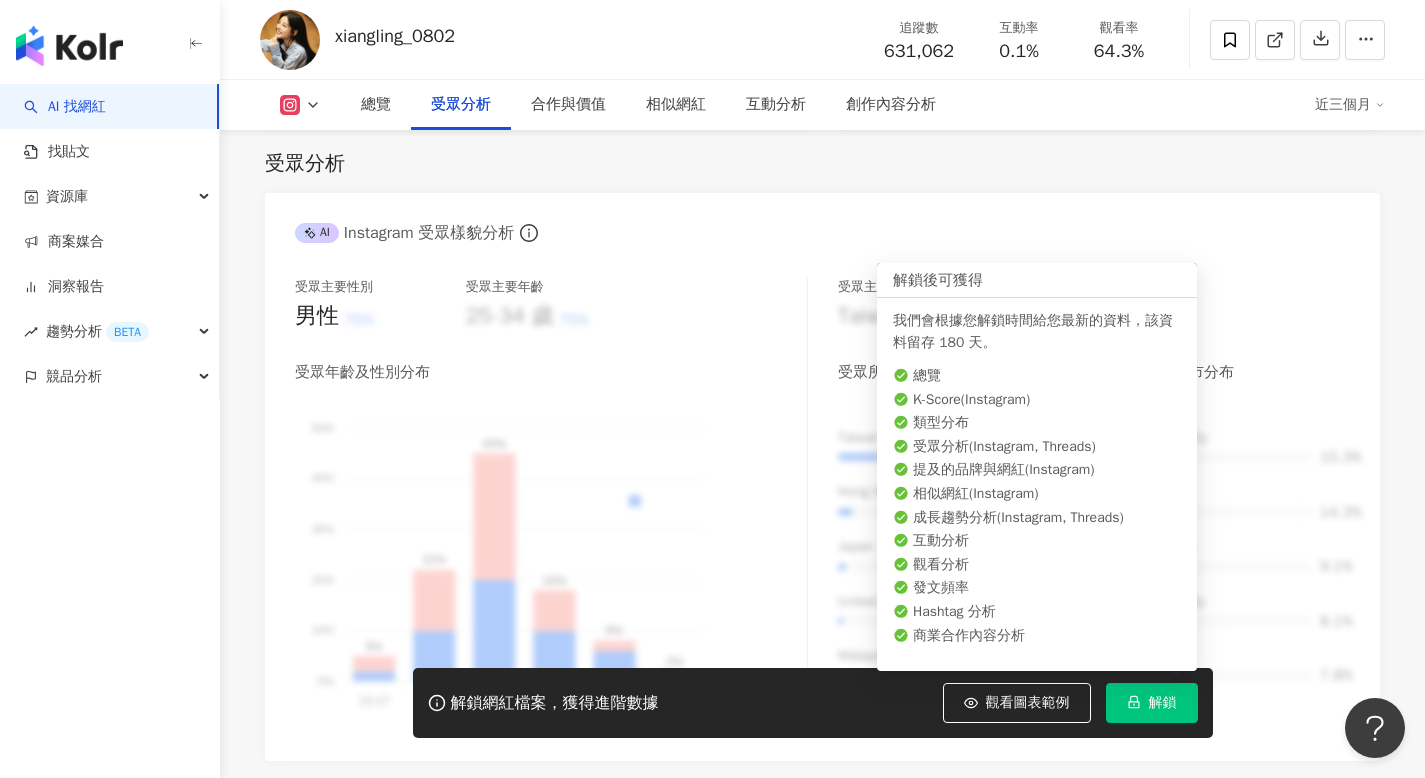 click on "解鎖" at bounding box center (1152, 703) 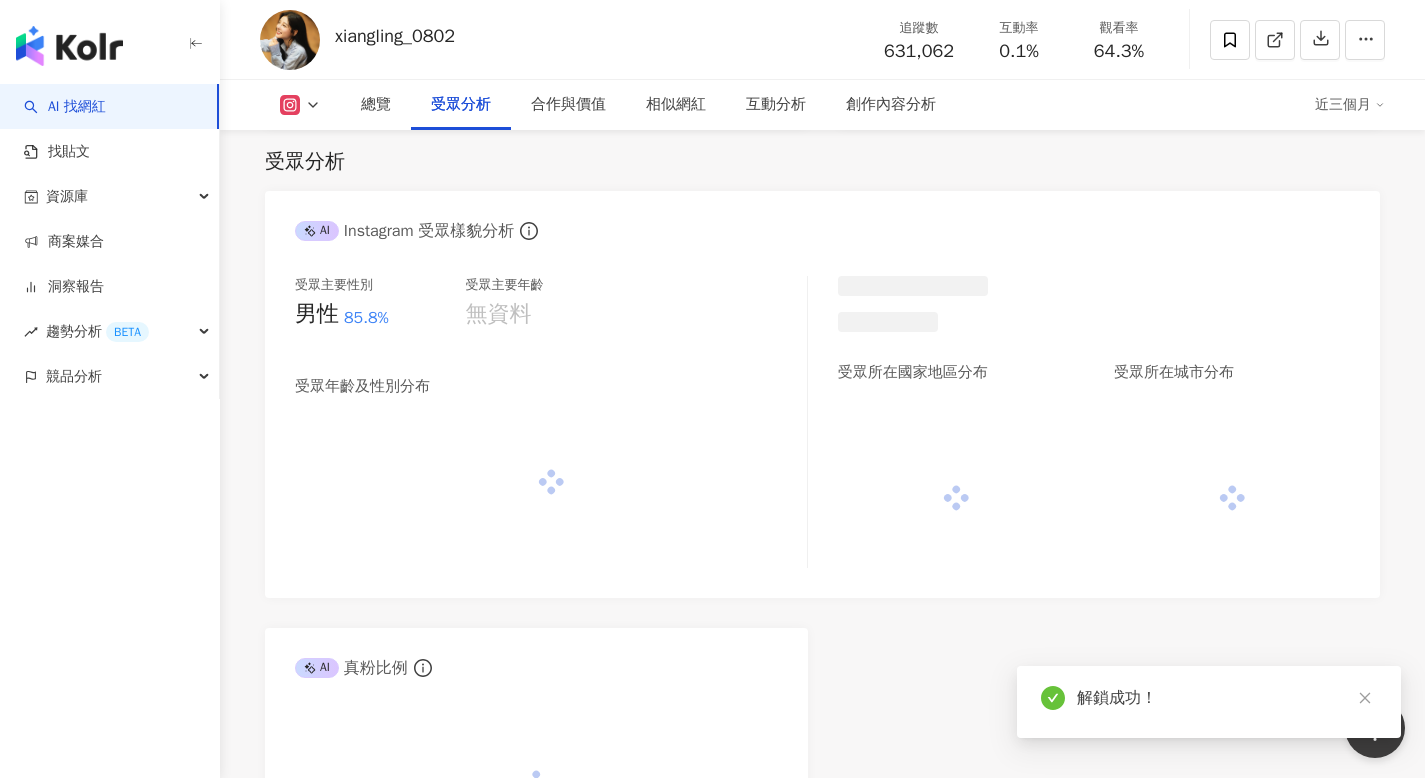scroll, scrollTop: 1726, scrollLeft: 0, axis: vertical 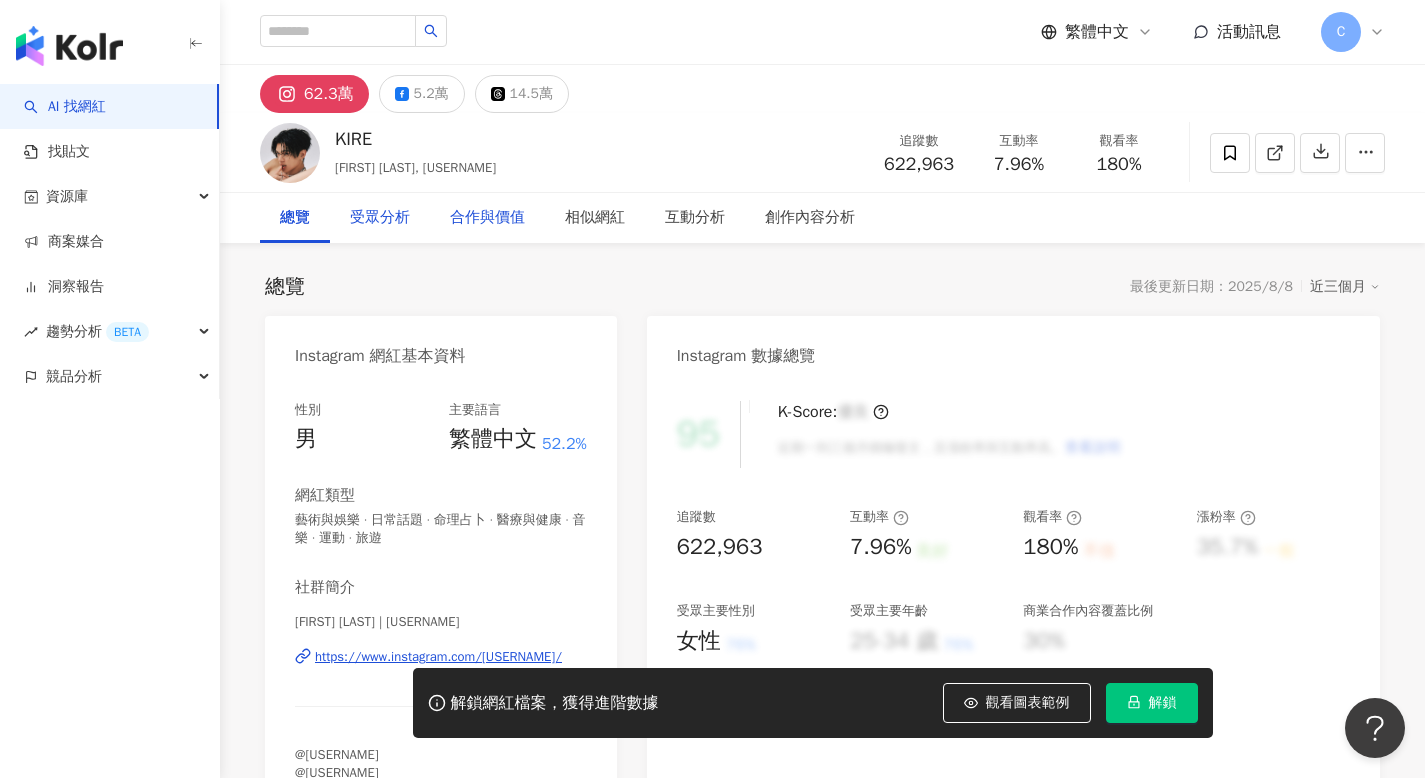 drag, startPoint x: 477, startPoint y: 217, endPoint x: 424, endPoint y: 226, distance: 53.75872 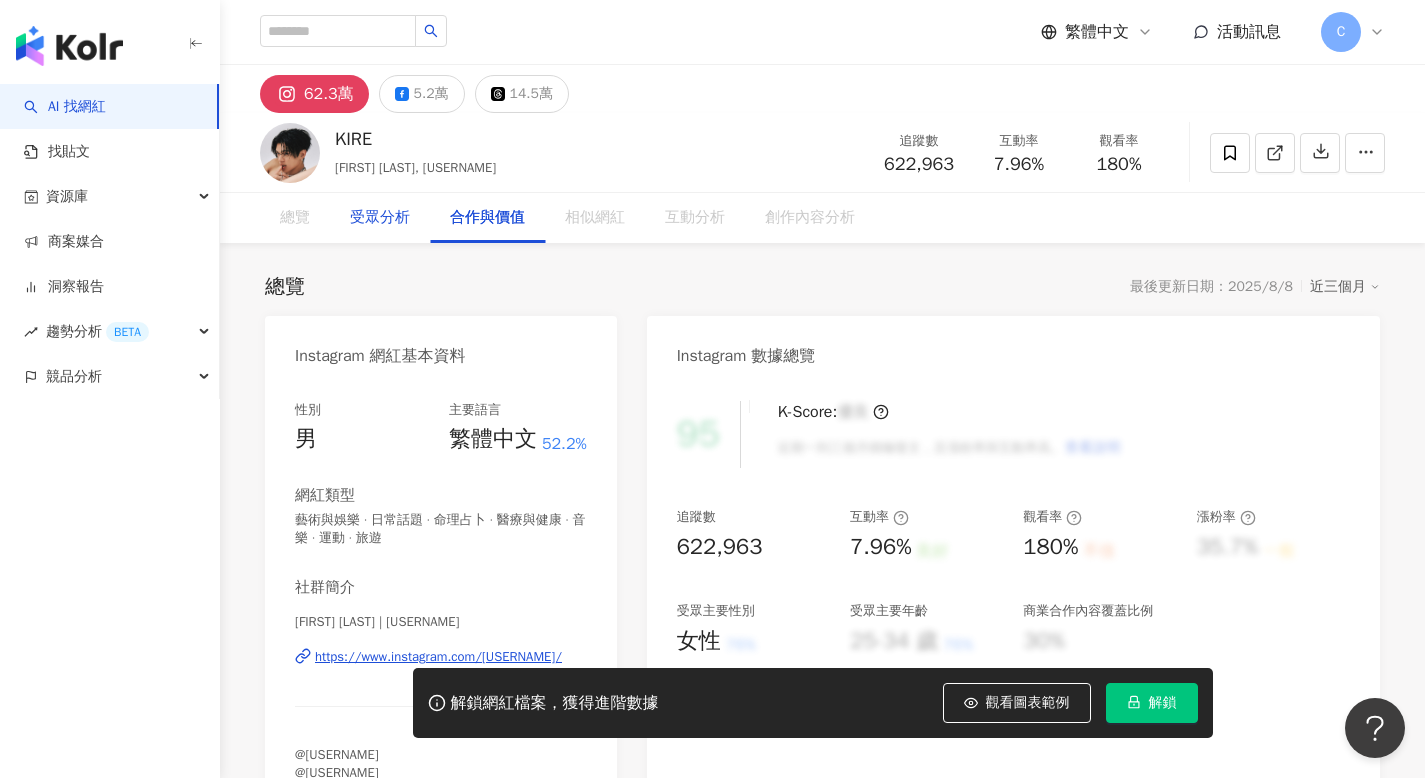 click on "受眾分析" at bounding box center (380, 218) 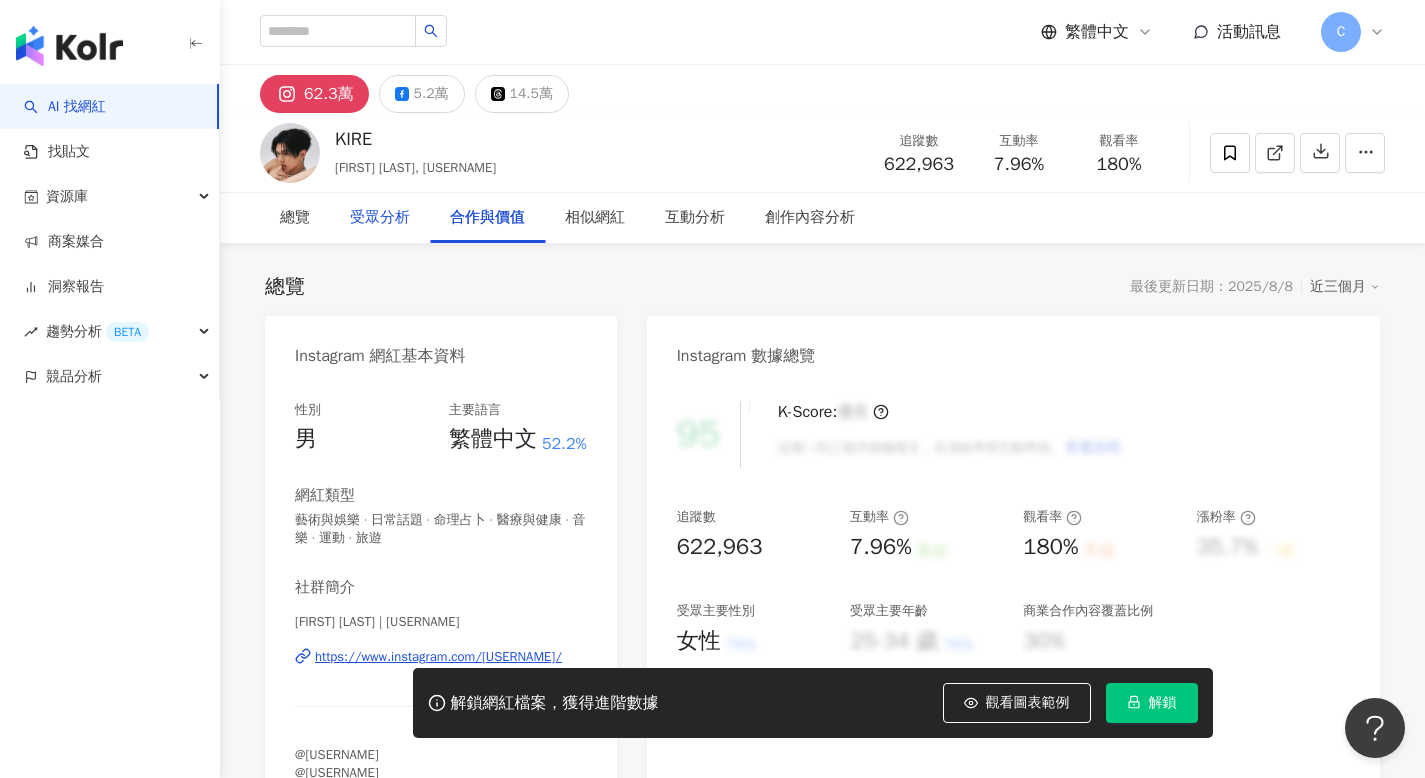 scroll, scrollTop: 2685, scrollLeft: 0, axis: vertical 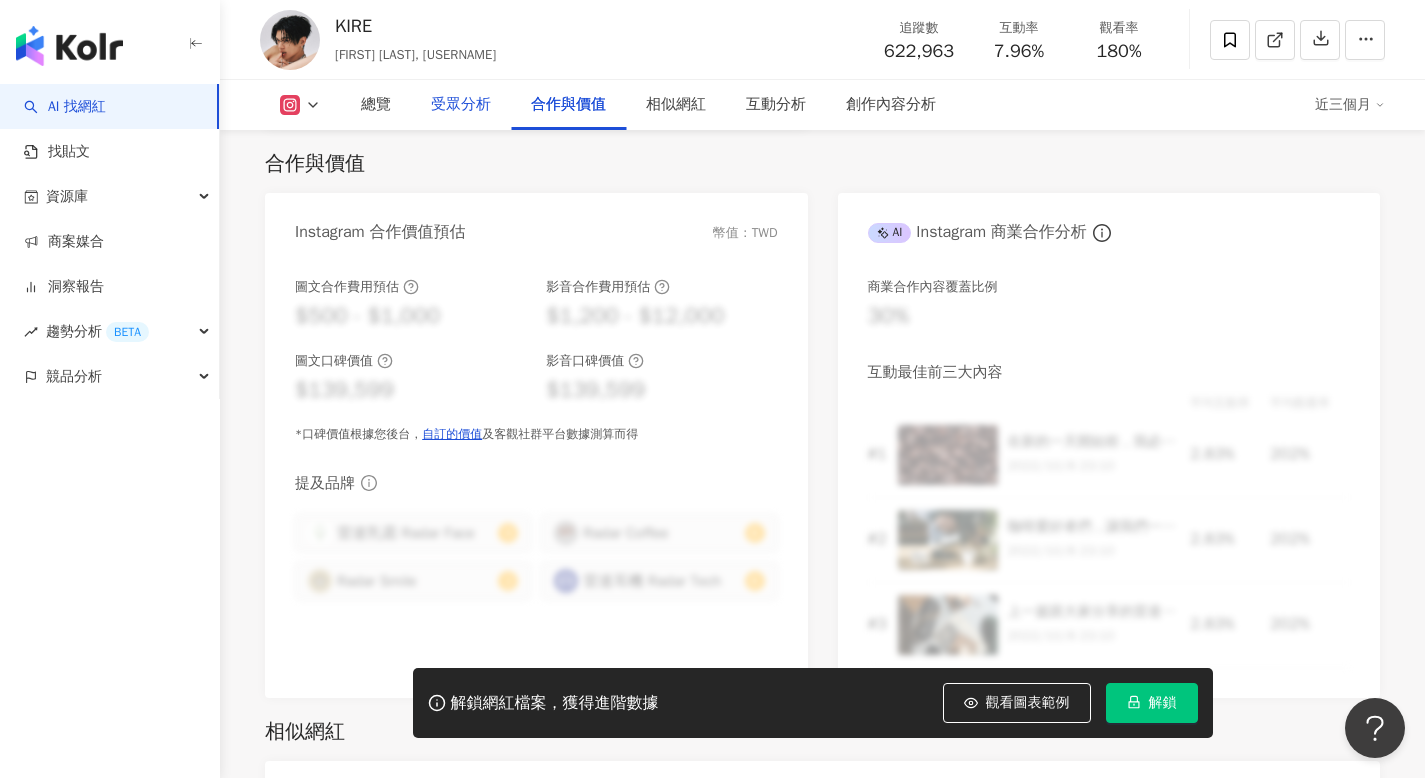 click on "受眾分析" at bounding box center [461, 105] 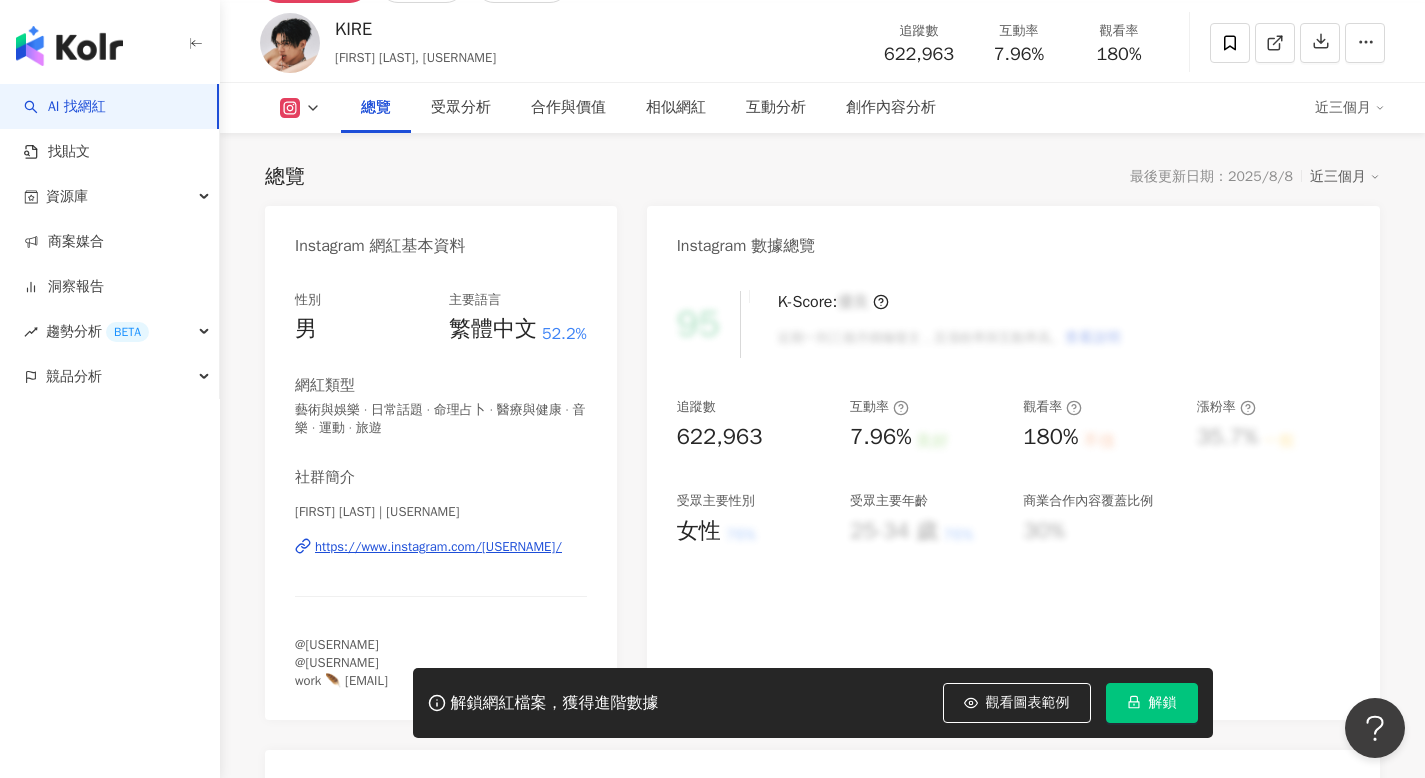 scroll, scrollTop: 110, scrollLeft: 0, axis: vertical 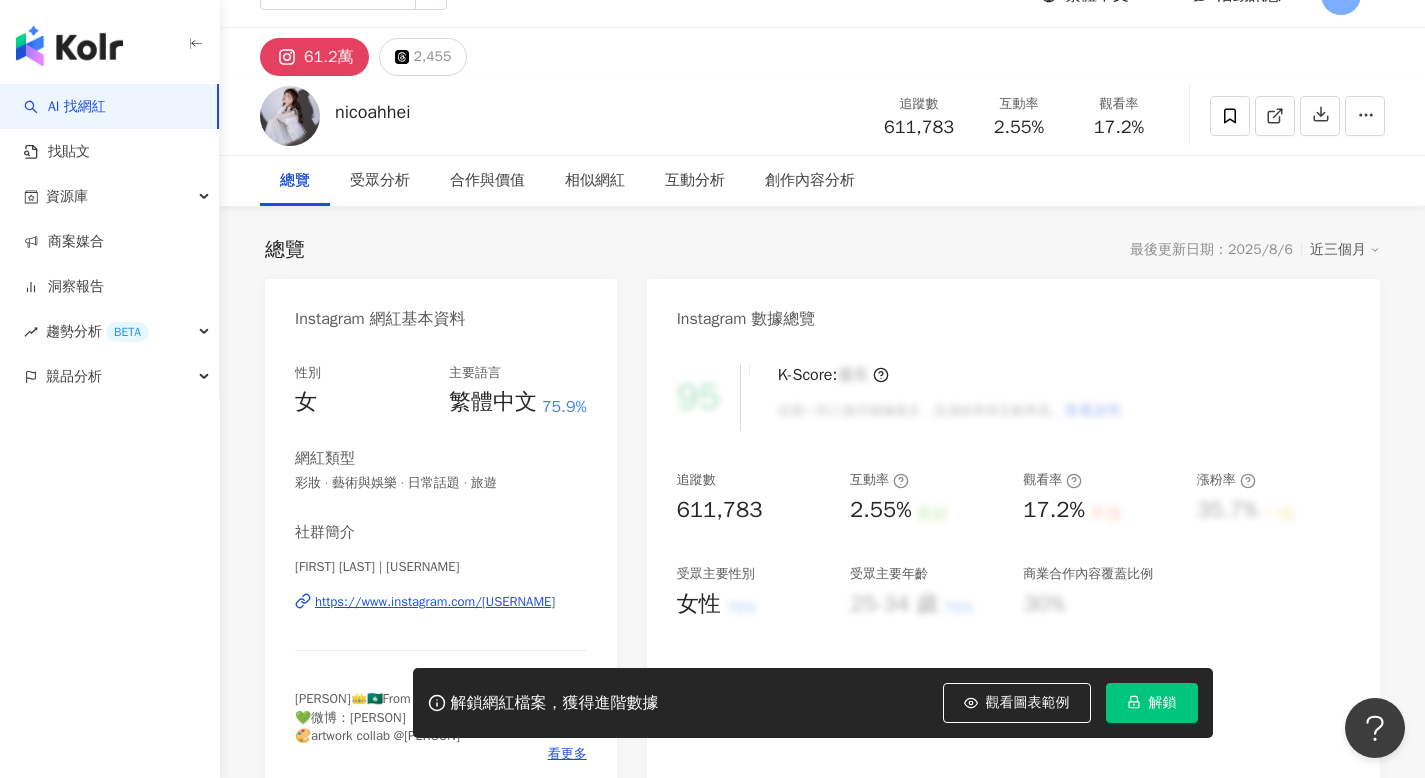 click on "https://www.instagram.com/nicoahhei/" at bounding box center (435, 602) 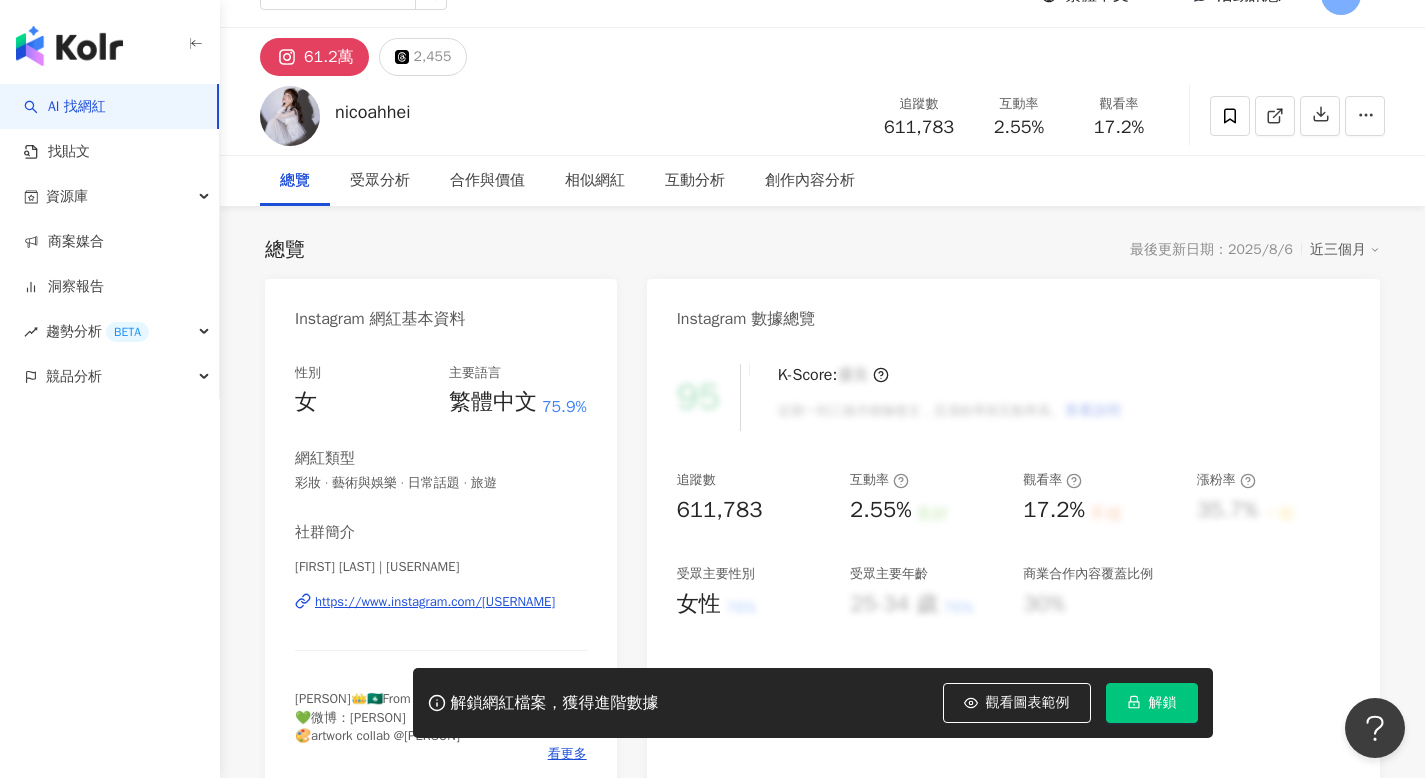 scroll, scrollTop: 417, scrollLeft: 0, axis: vertical 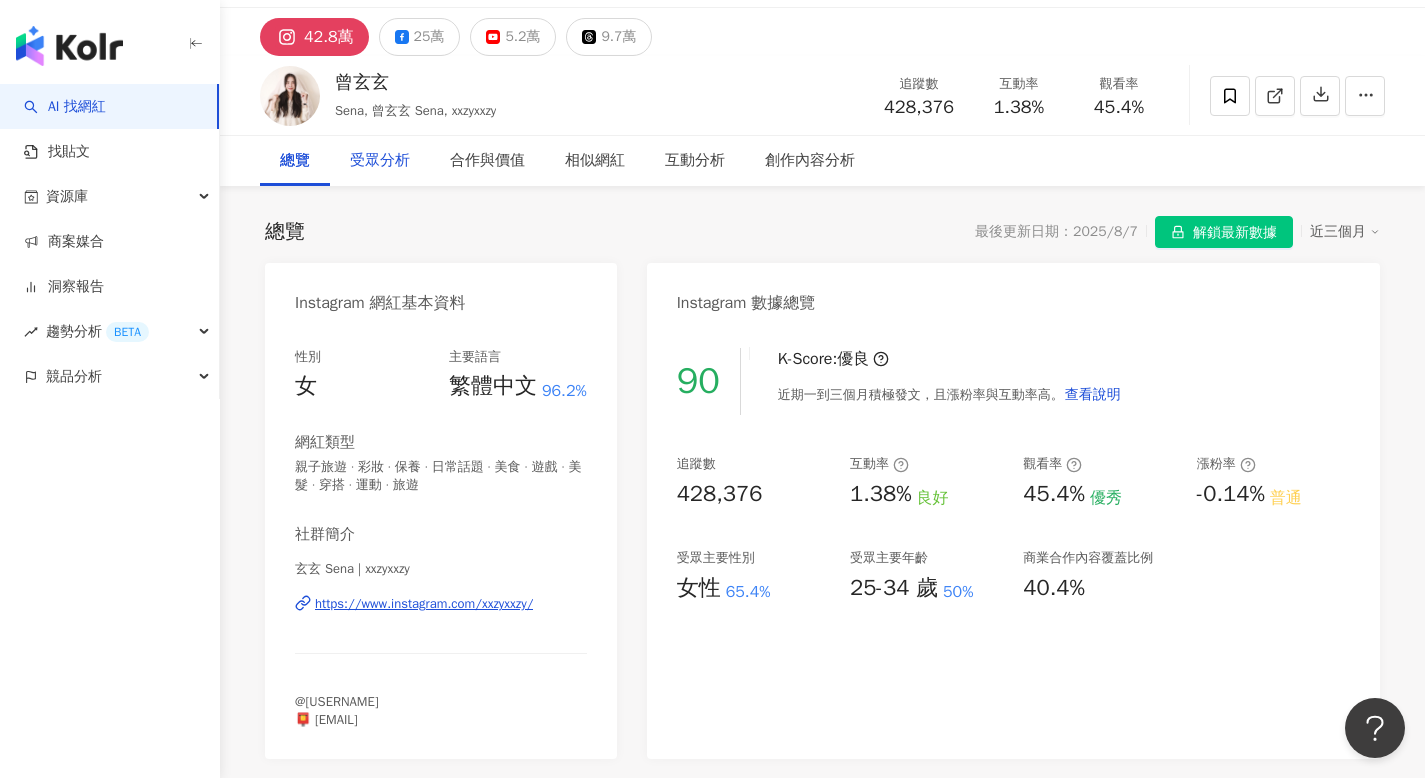 click on "受眾分析" at bounding box center (380, 161) 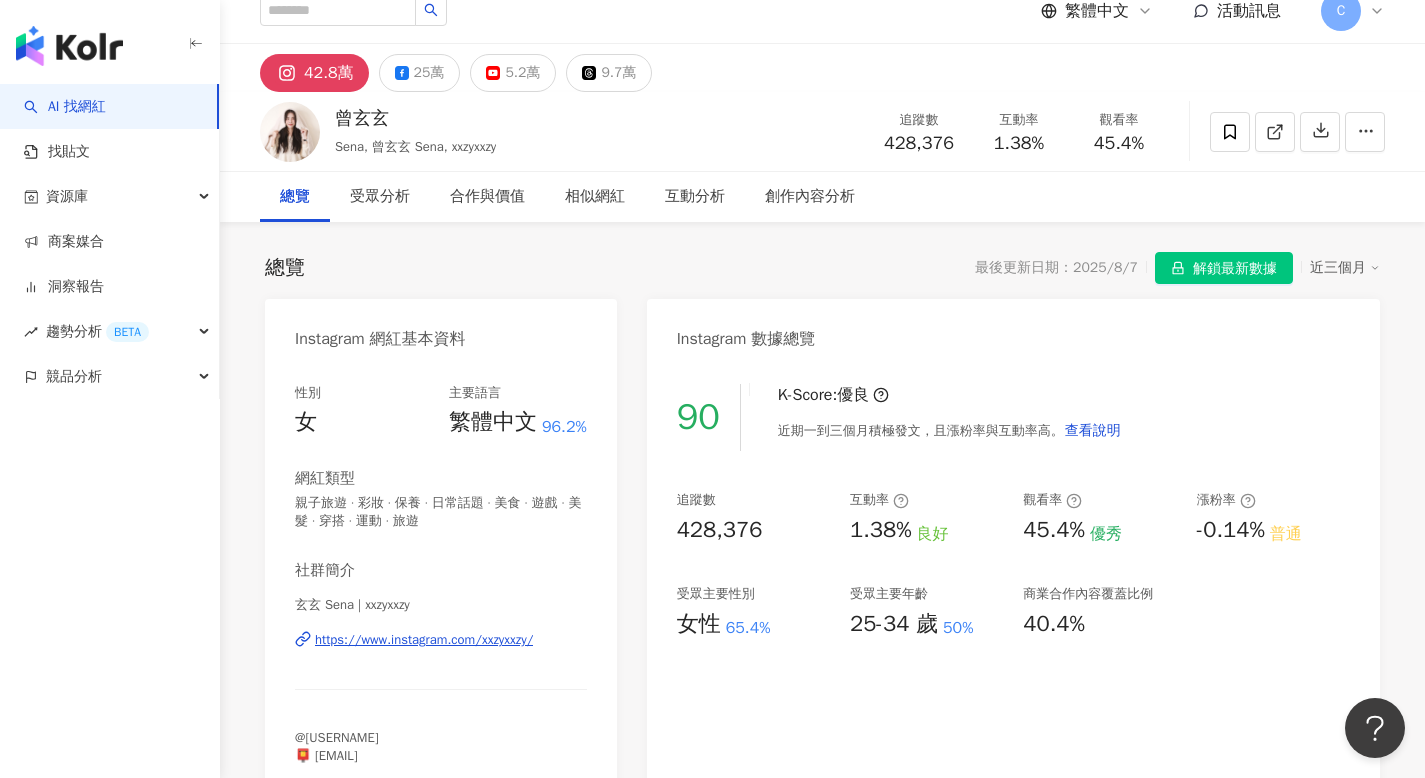scroll, scrollTop: 0, scrollLeft: 0, axis: both 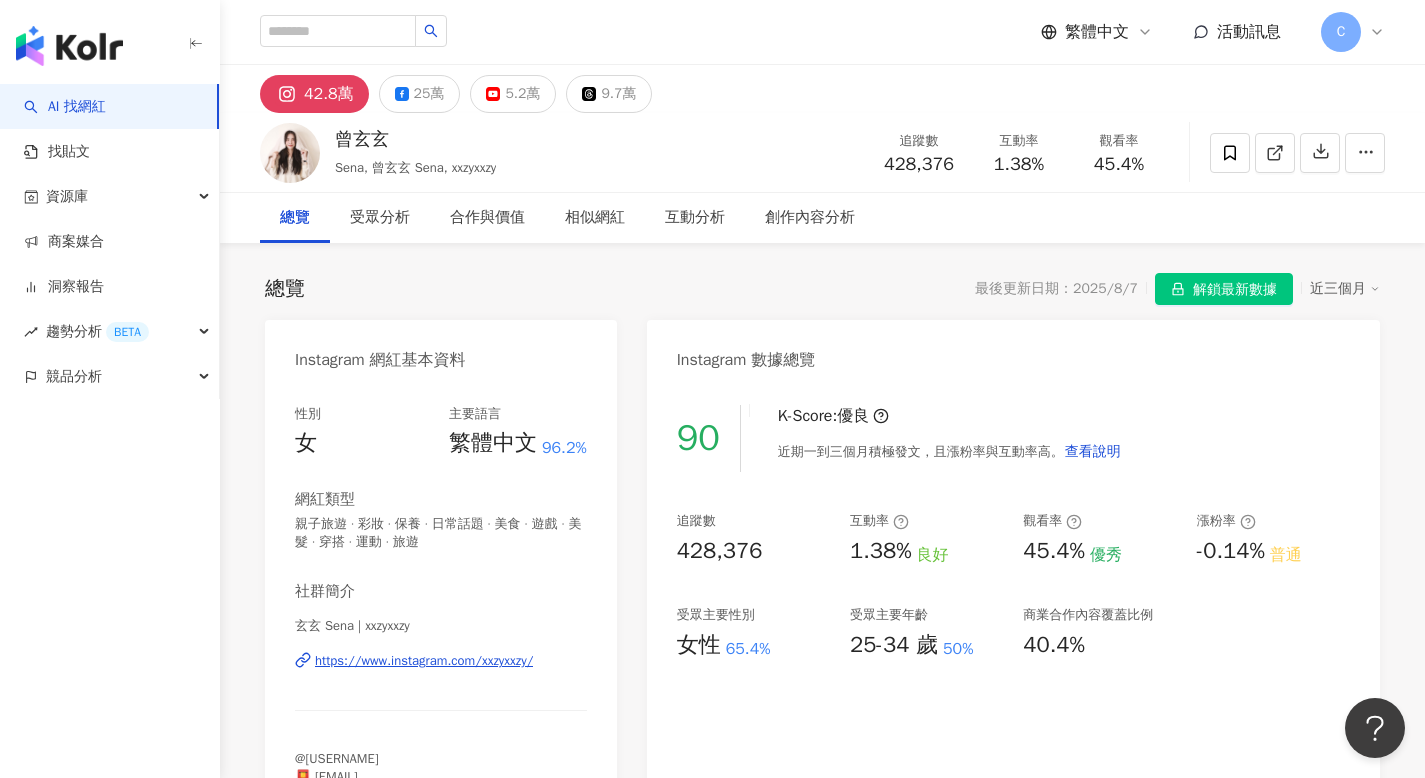 click on "https://www.instagram.com/xxzyxxzy/" at bounding box center [424, 661] 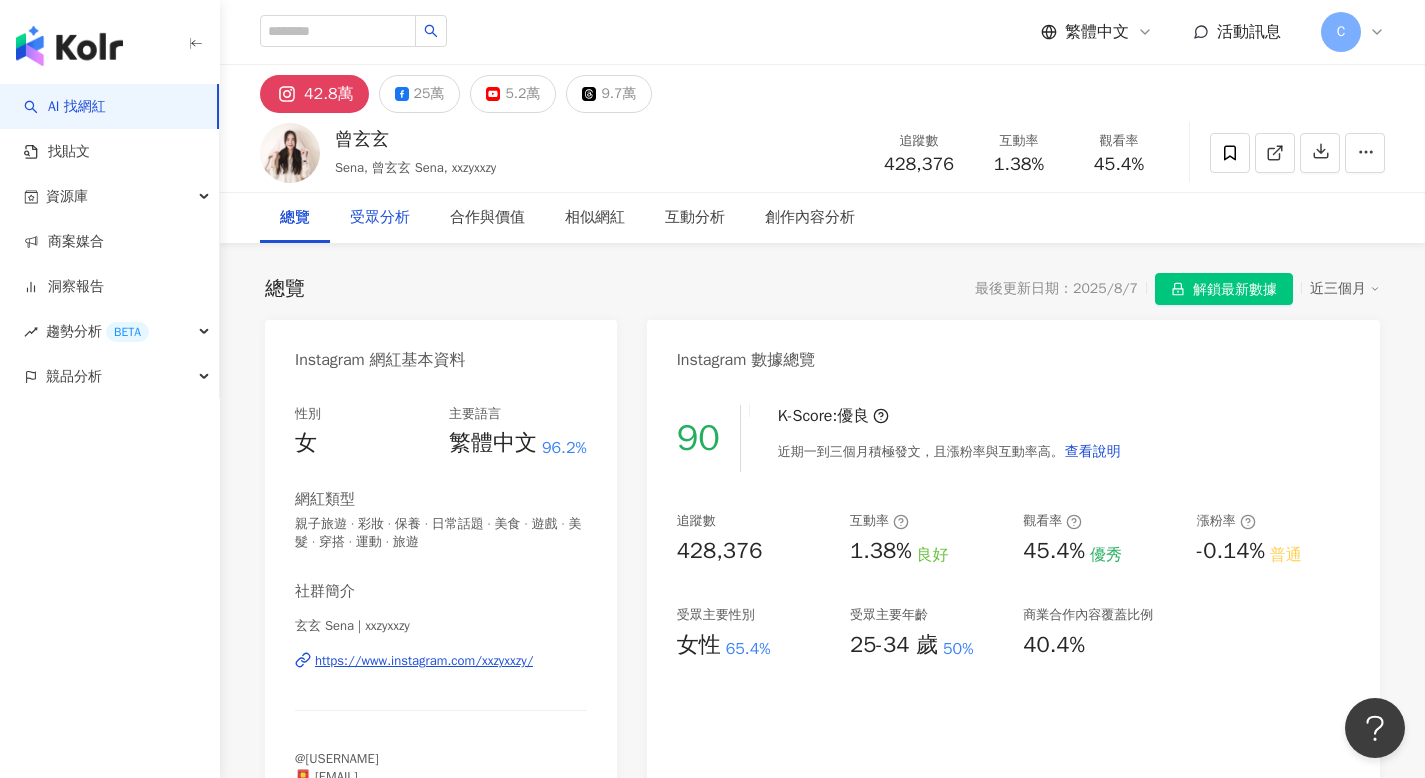 click on "受眾分析" at bounding box center [380, 218] 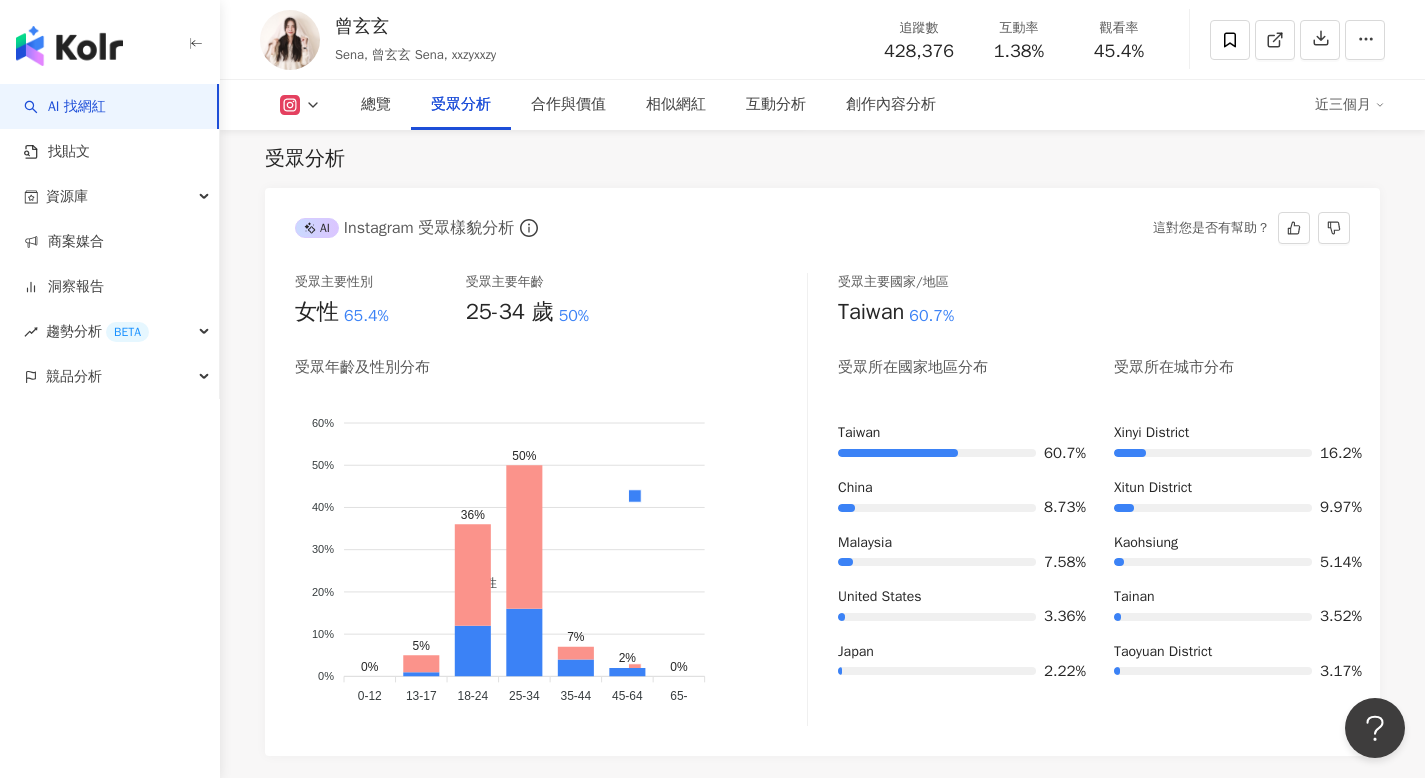 scroll, scrollTop: 1702, scrollLeft: 0, axis: vertical 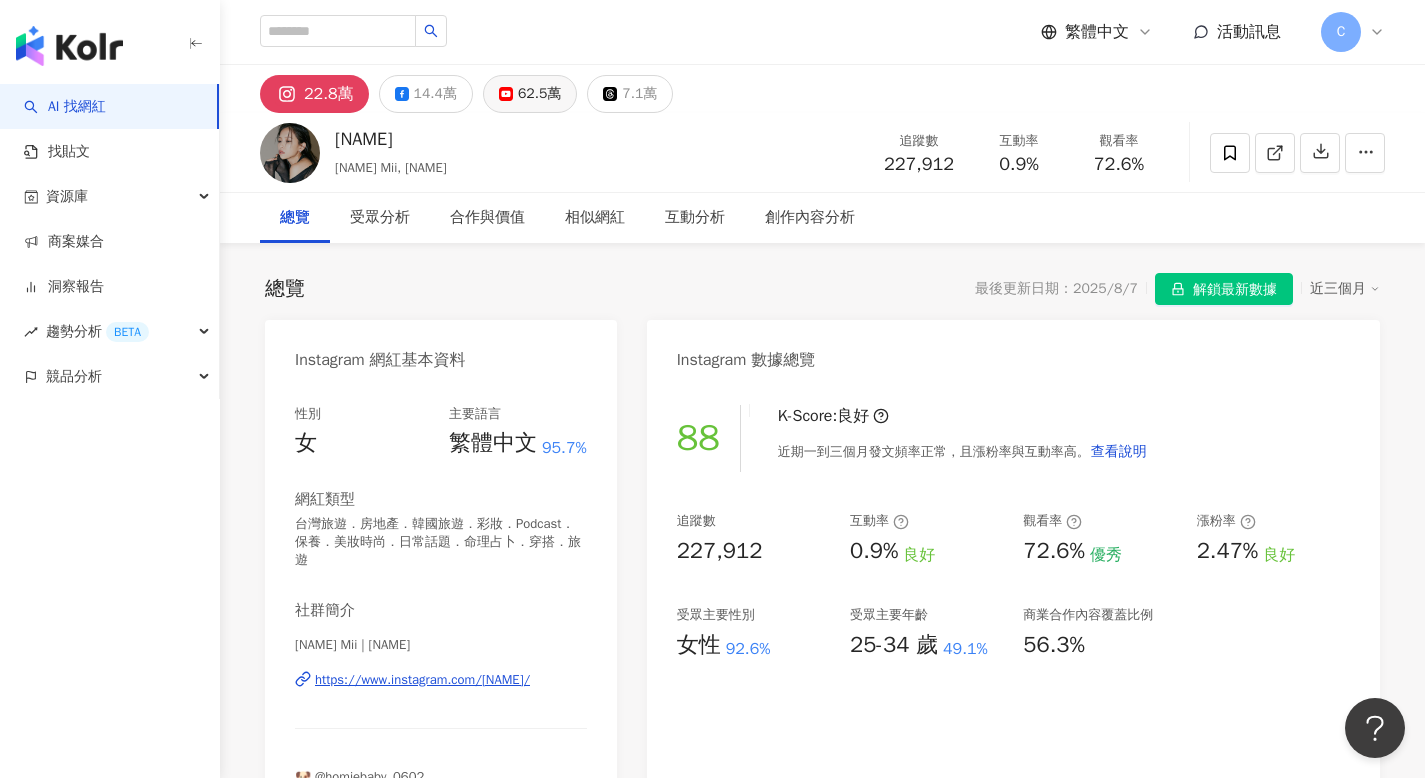 click on "62.5萬" at bounding box center (539, 94) 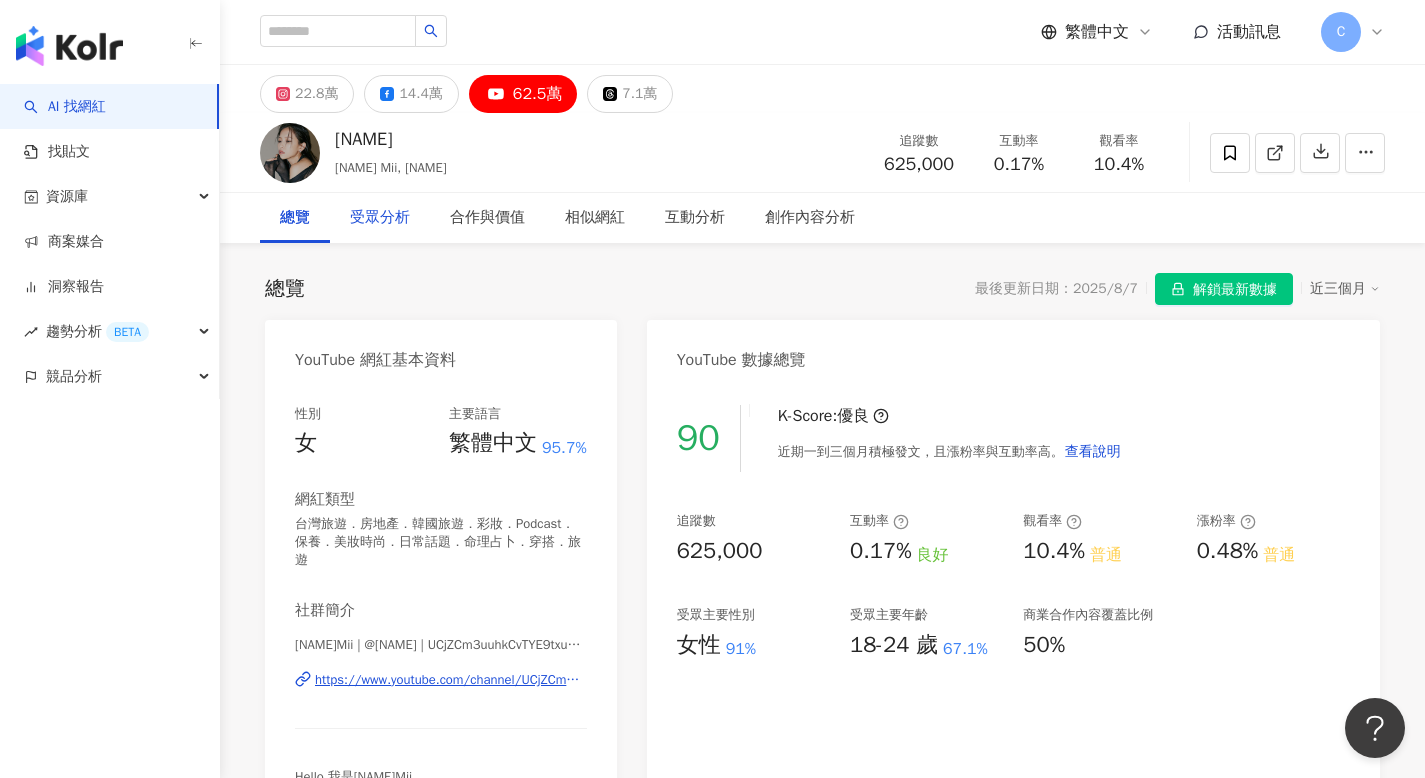 click on "受眾分析" at bounding box center (380, 218) 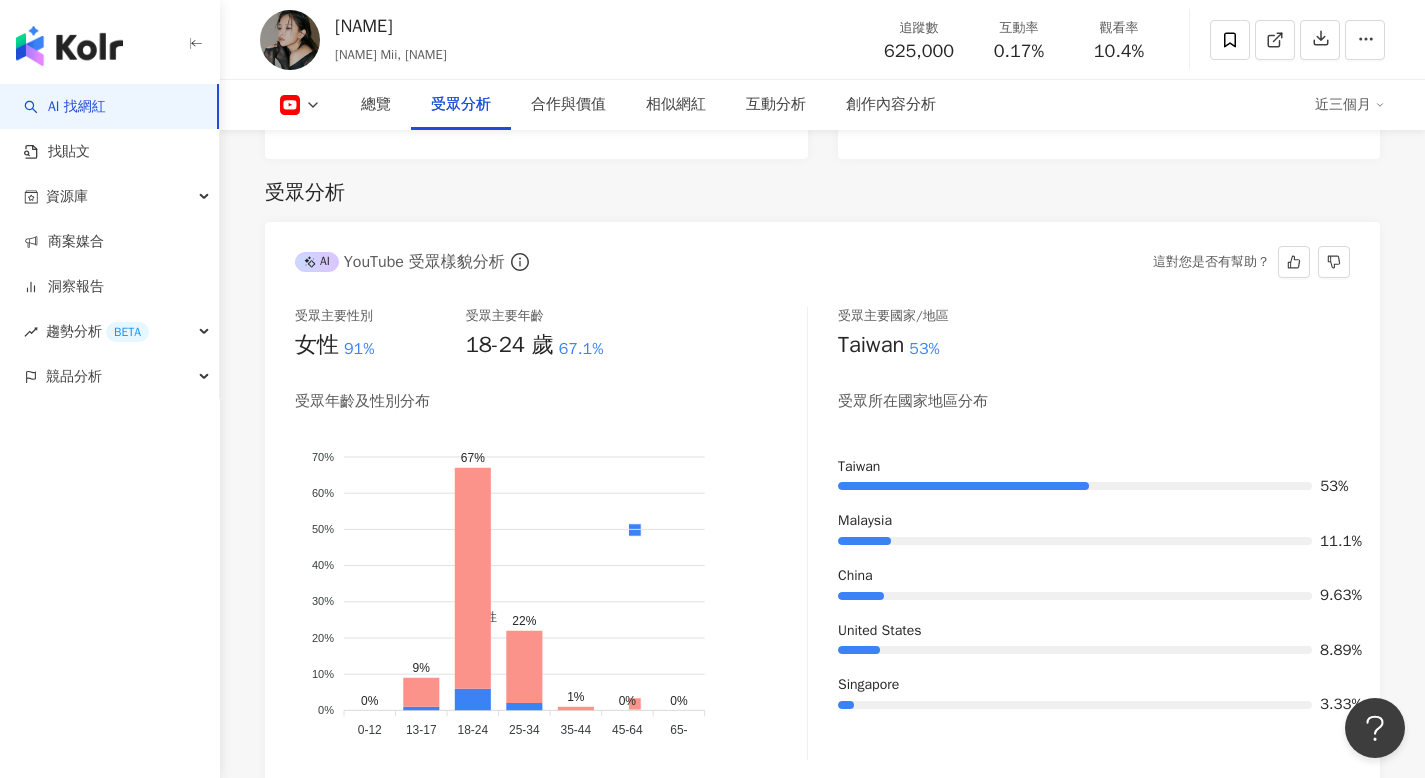 scroll, scrollTop: 1731, scrollLeft: 0, axis: vertical 